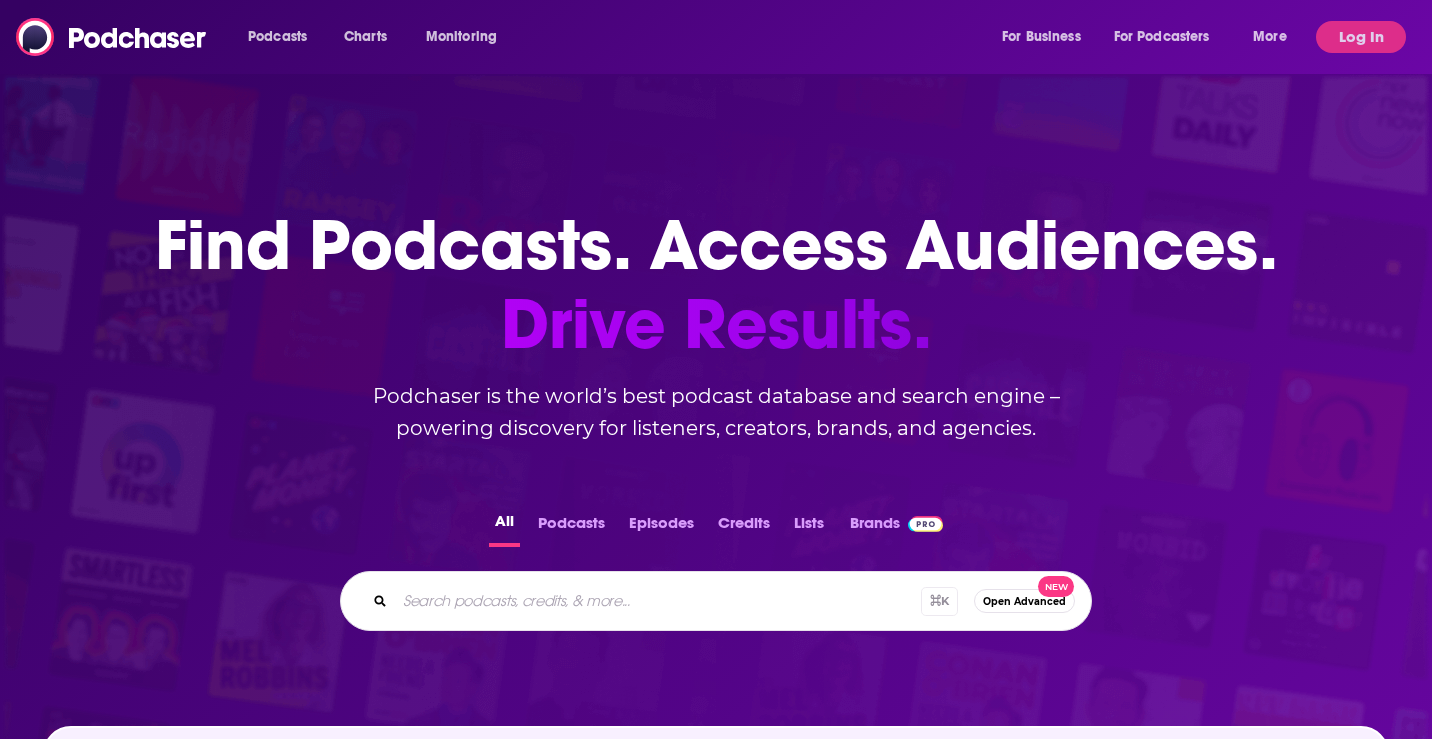 scroll, scrollTop: 0, scrollLeft: 0, axis: both 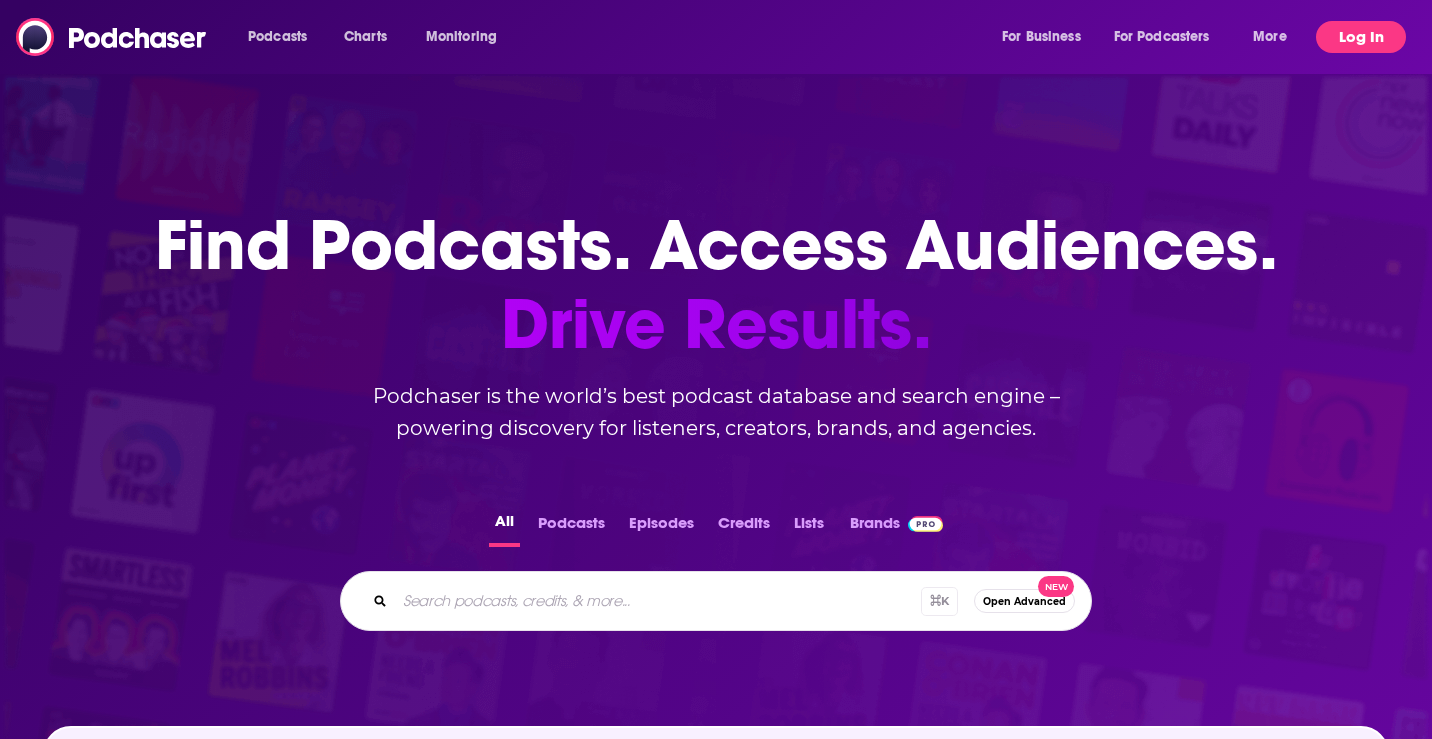 click on "Log In" at bounding box center [1361, 37] 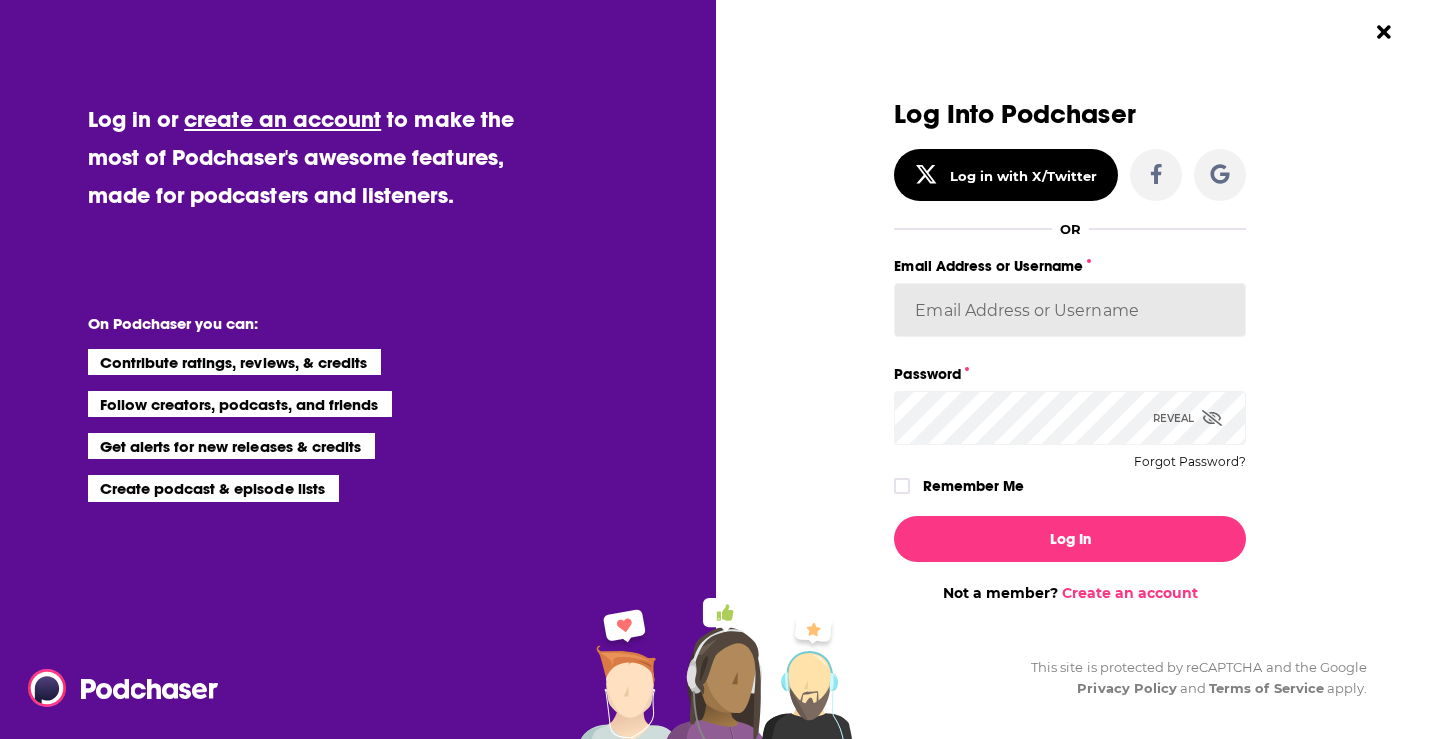 click on "Email Address or Username" at bounding box center (1070, 310) 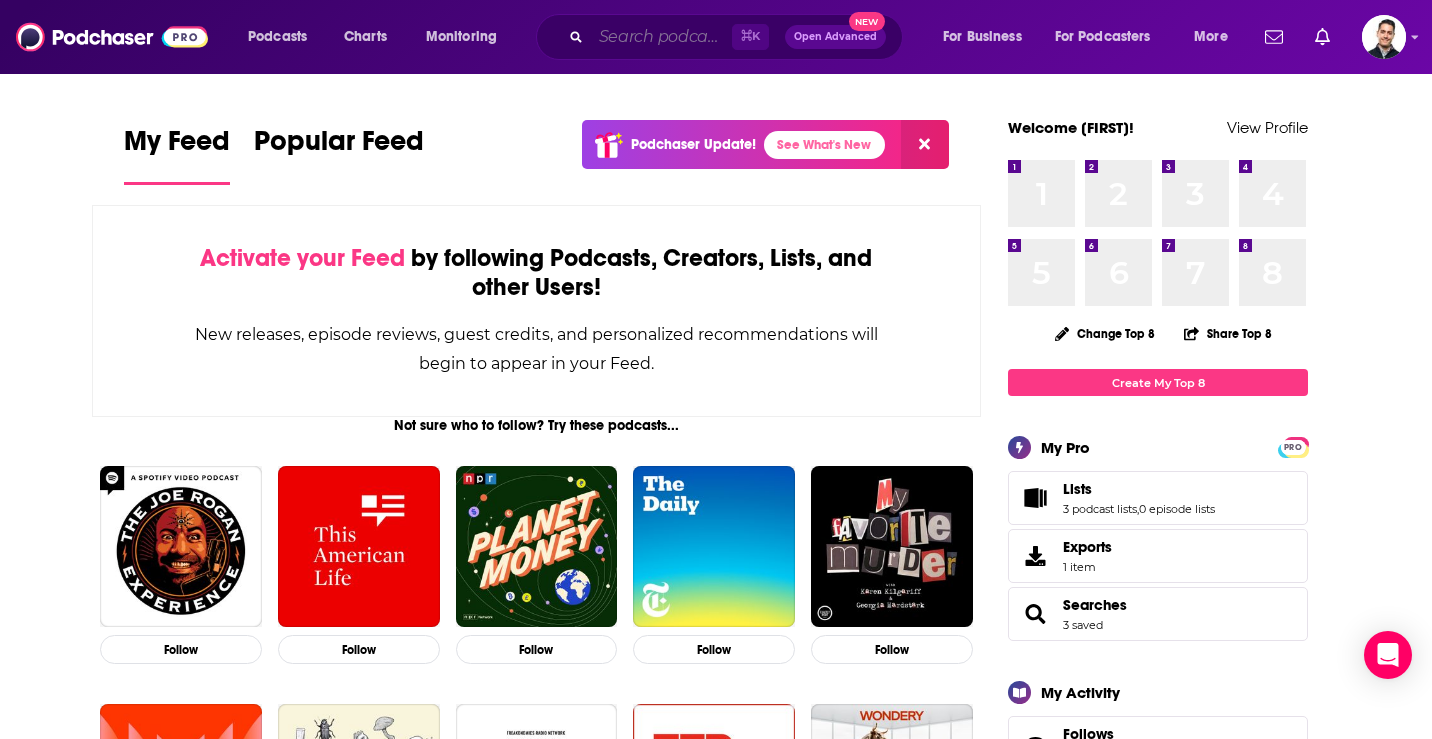 click at bounding box center [661, 37] 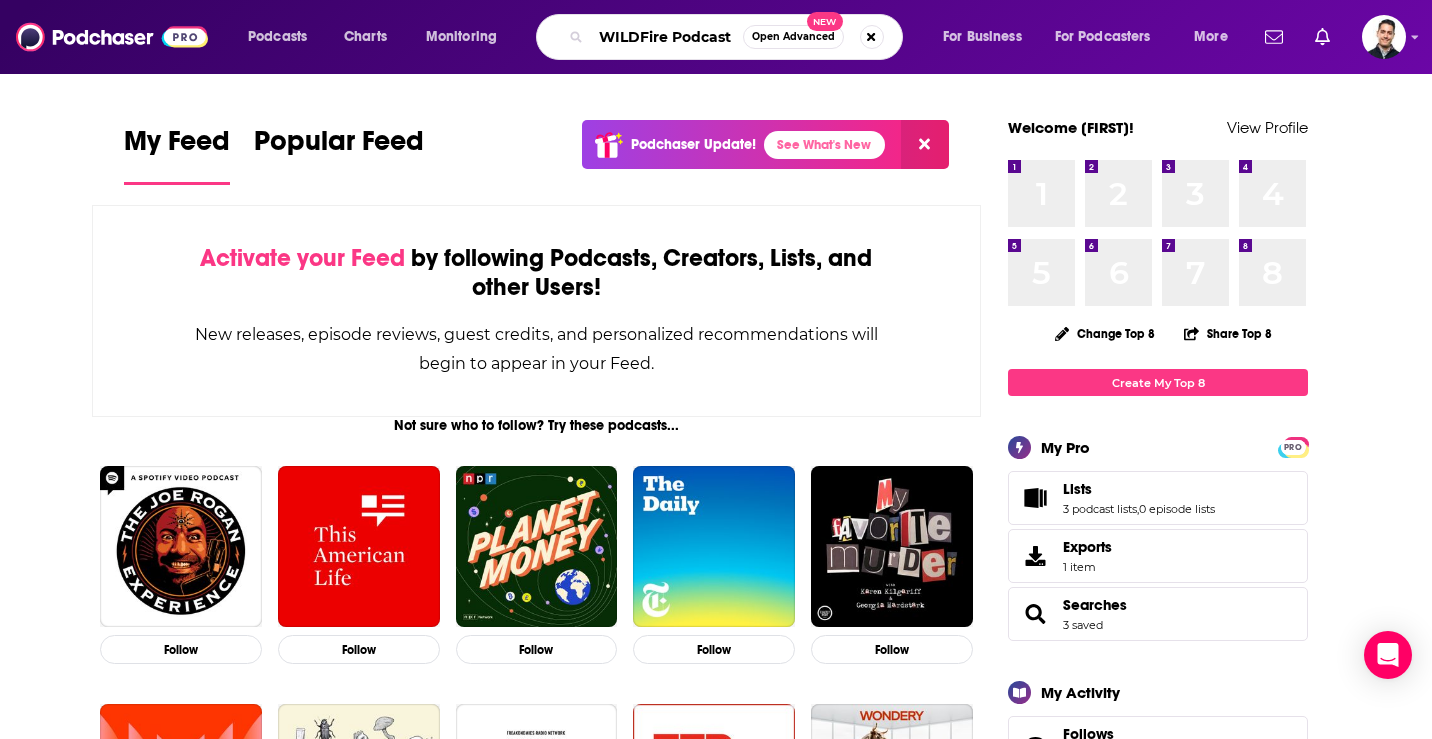 type on "WILDFire Podcast" 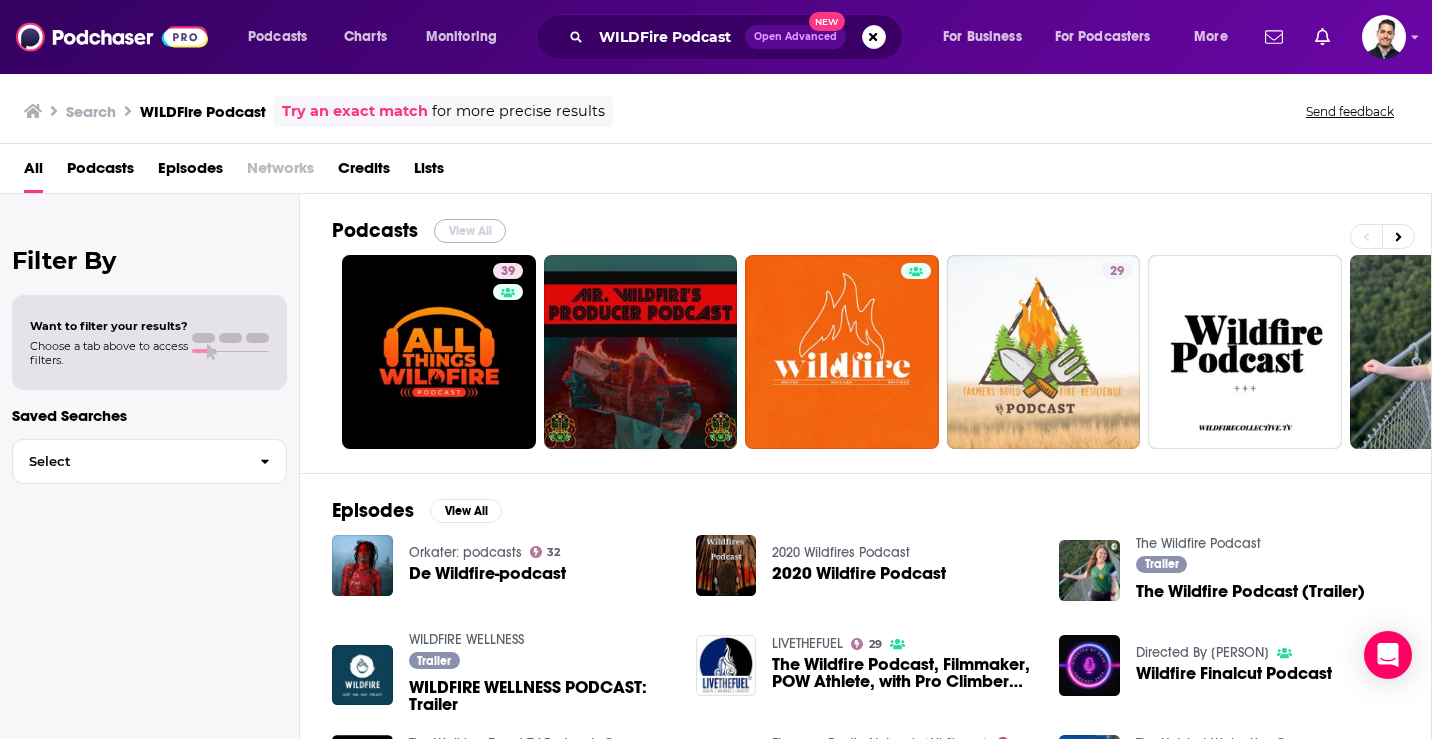 click on "View All" at bounding box center [470, 231] 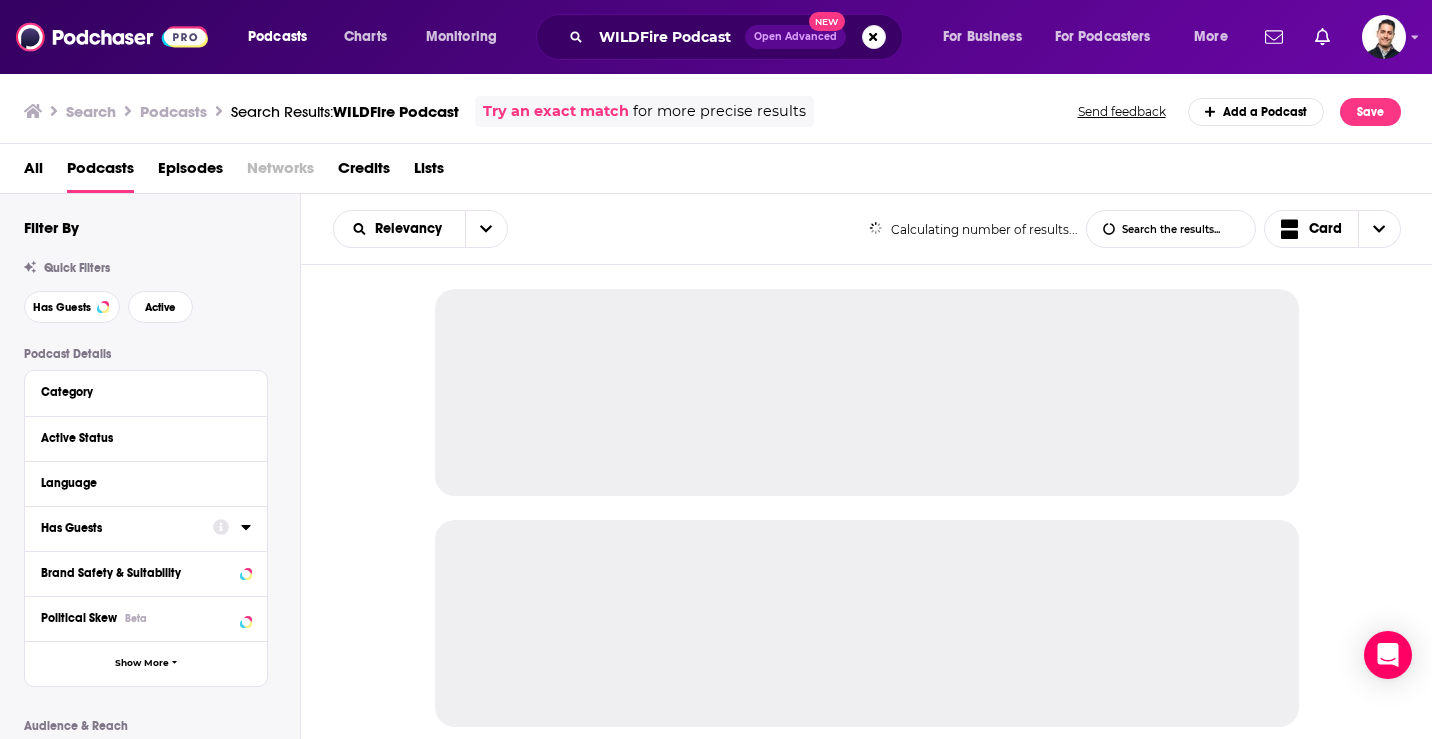 click 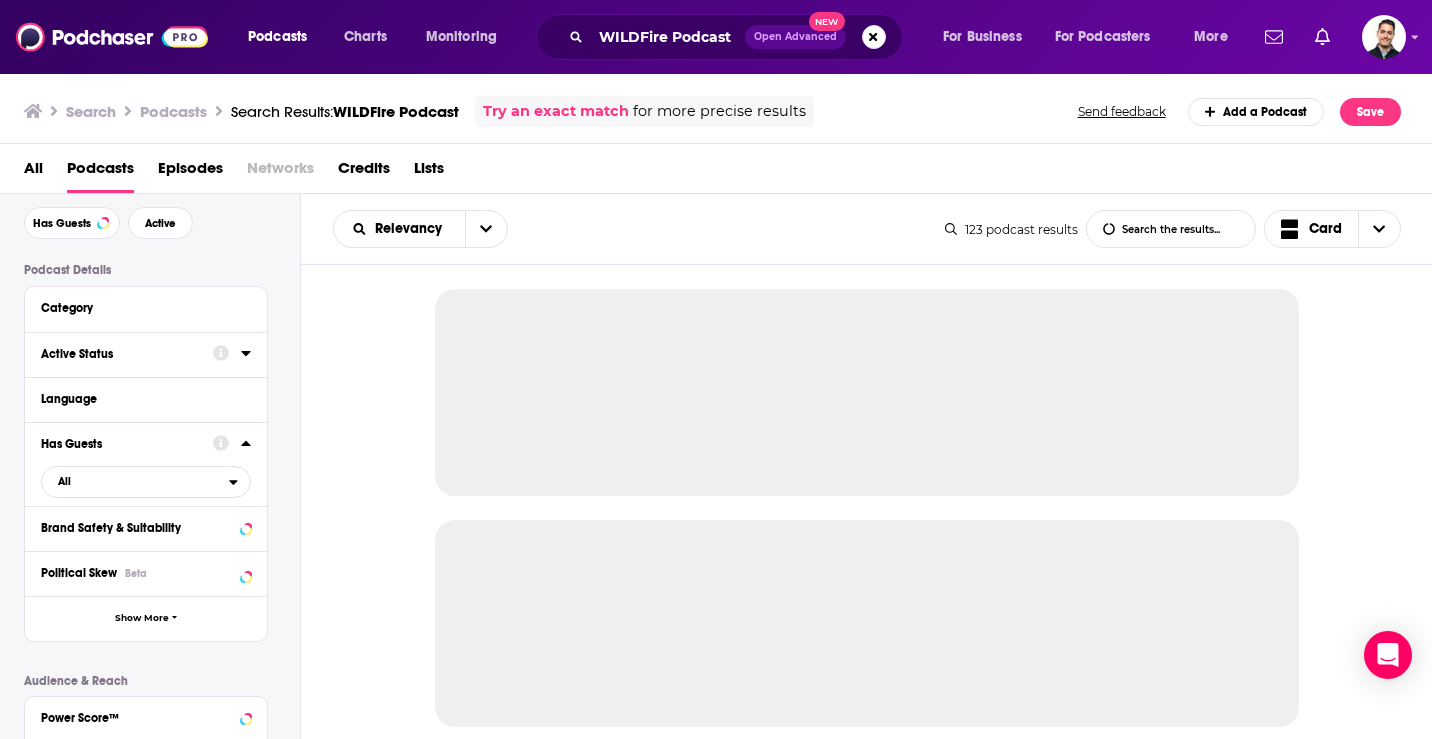 scroll, scrollTop: 96, scrollLeft: 0, axis: vertical 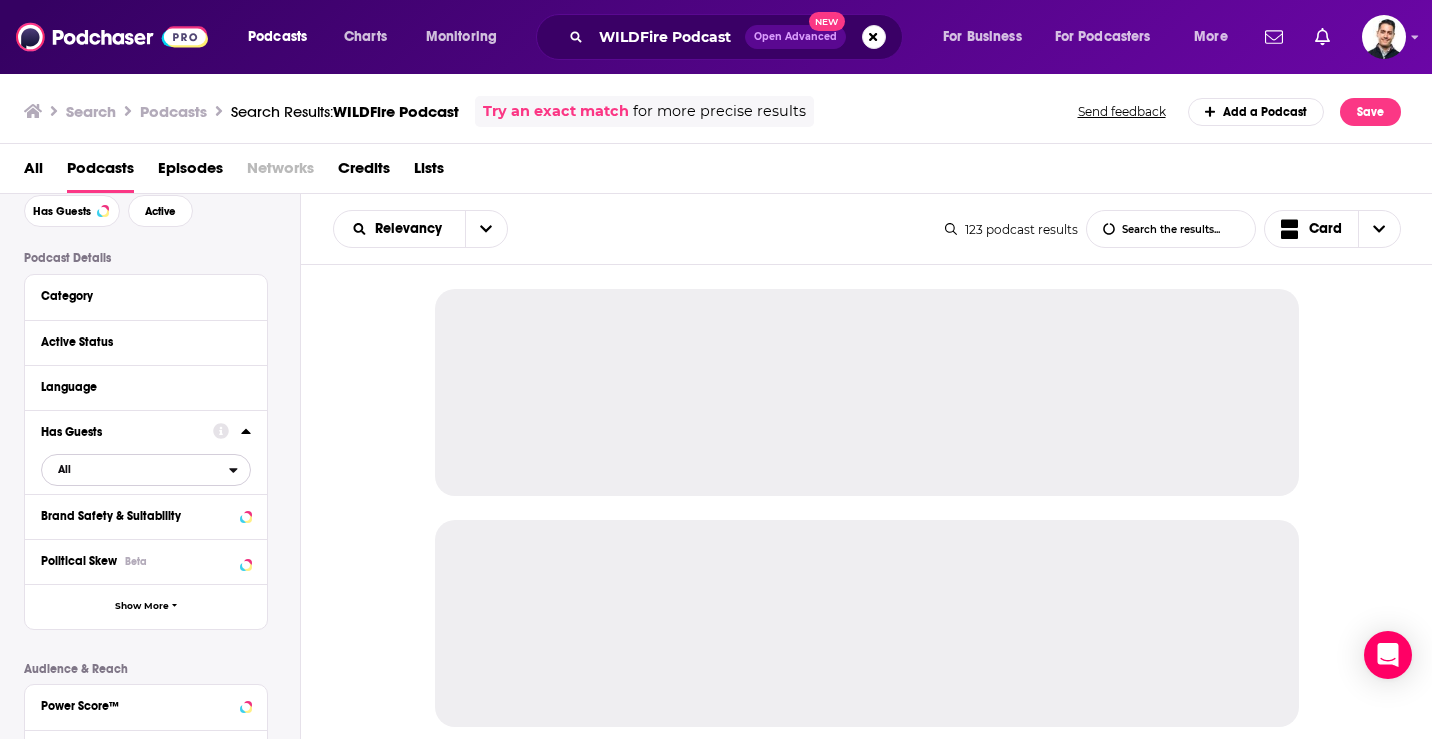 click 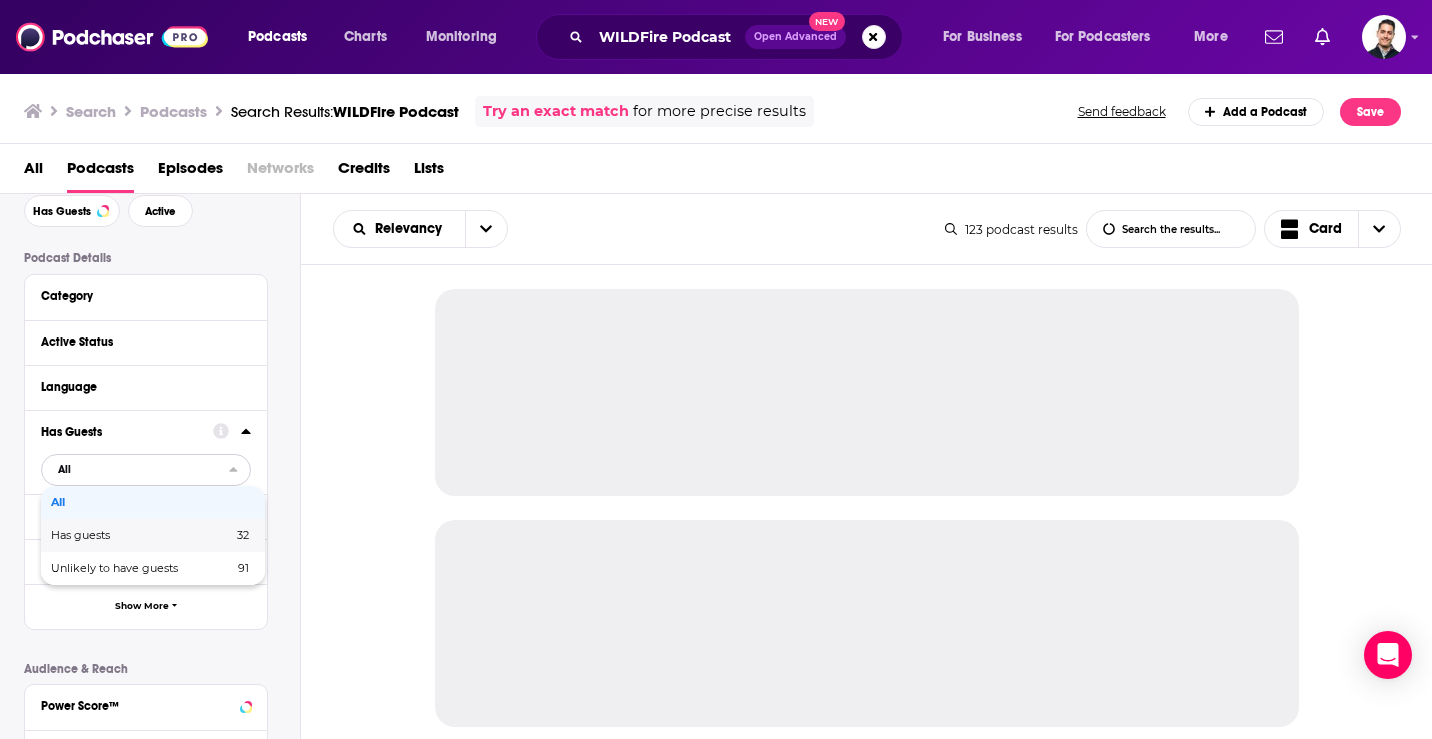 click on "32" at bounding box center [210, 535] 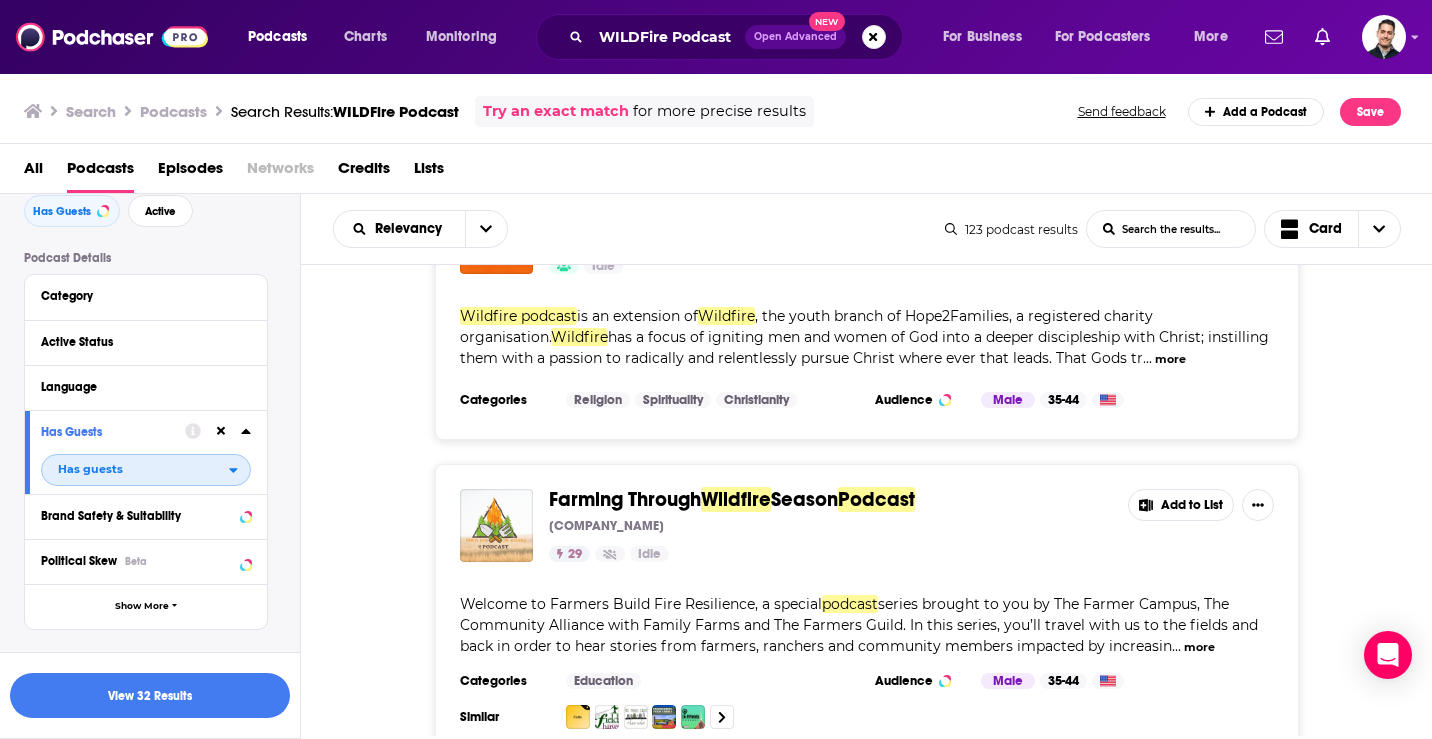 scroll, scrollTop: 0, scrollLeft: 0, axis: both 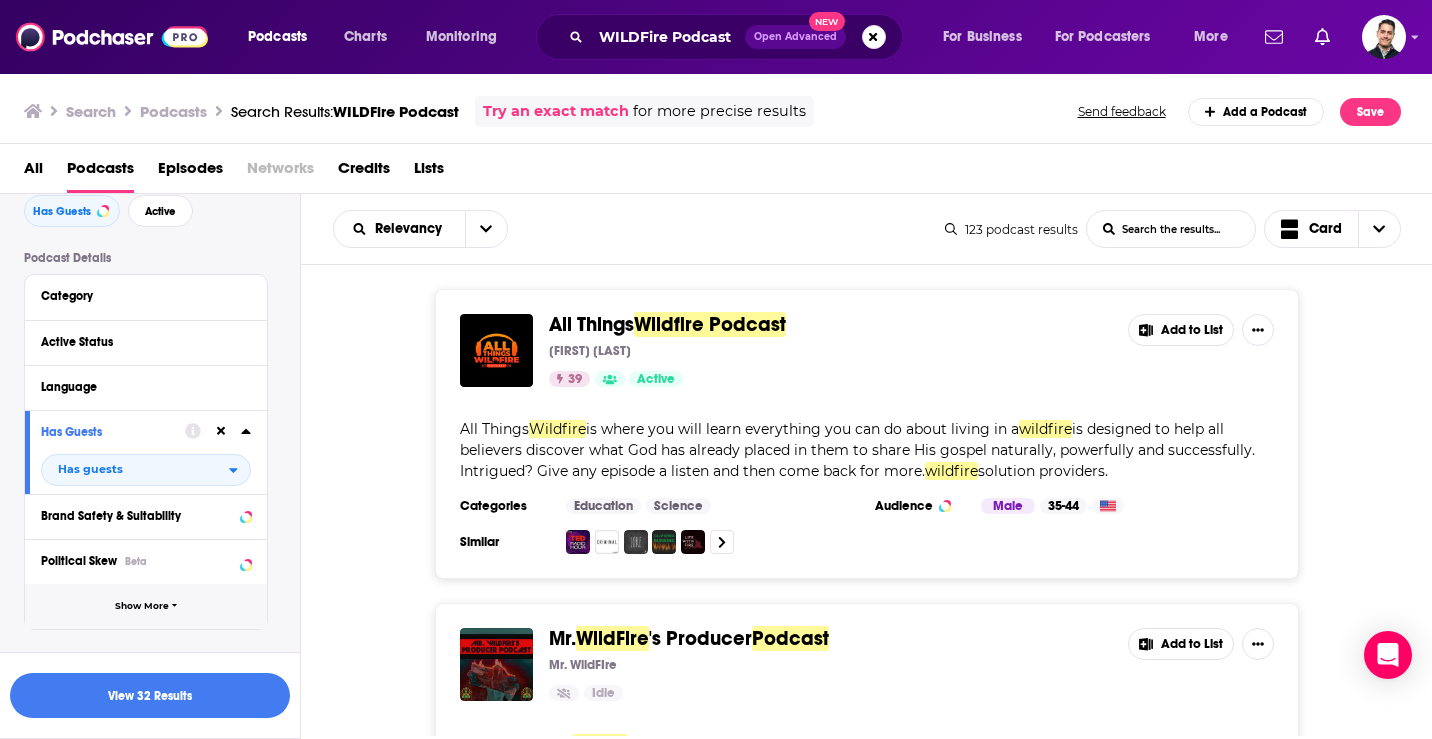 click on "Show More" at bounding box center [142, 606] 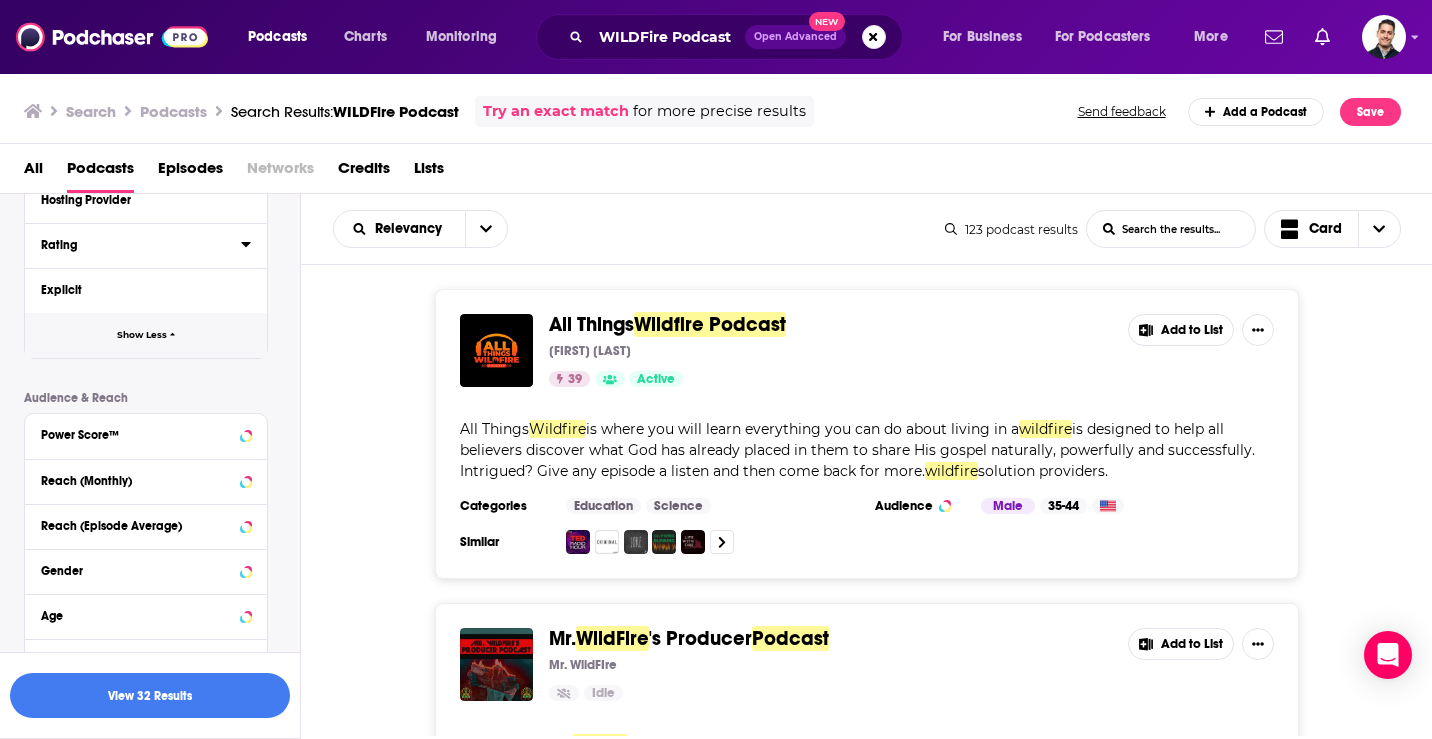 scroll, scrollTop: 812, scrollLeft: 0, axis: vertical 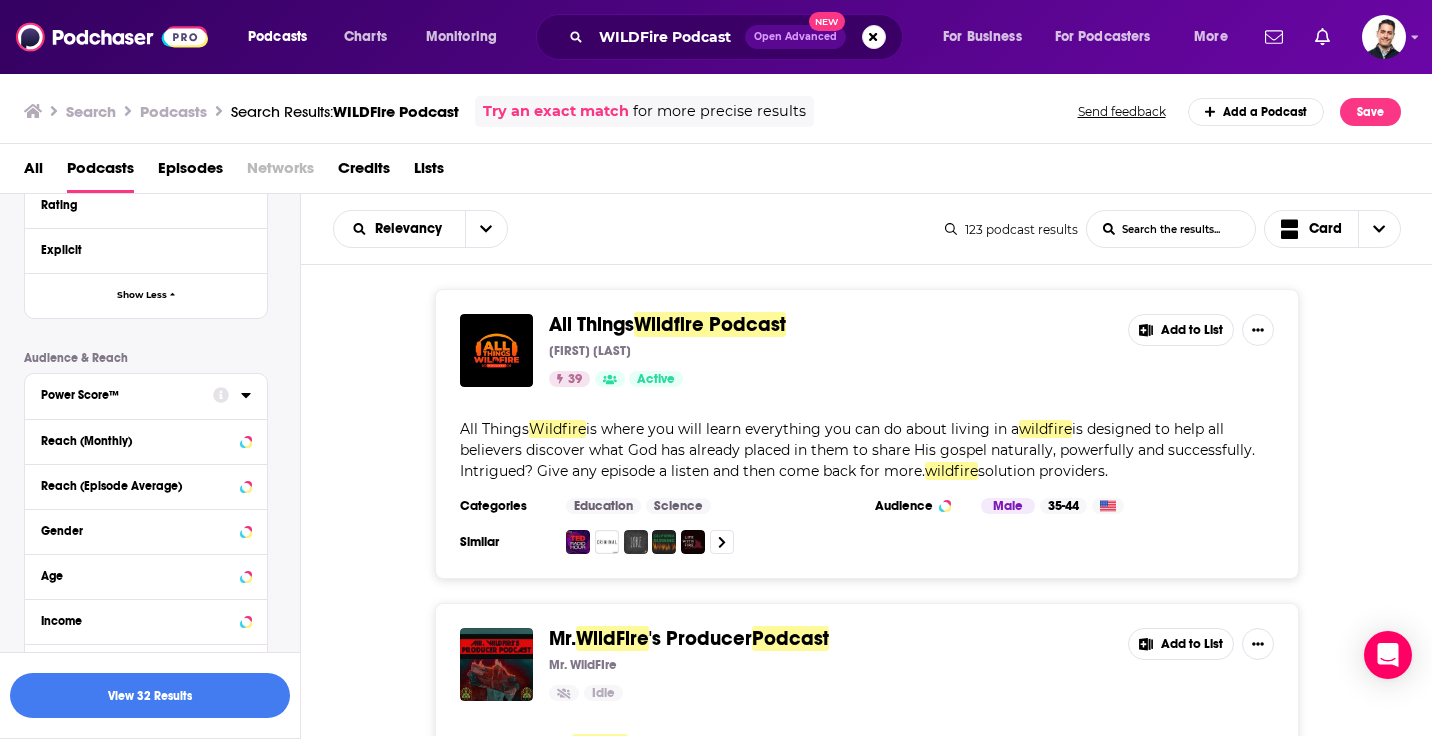 click on "Power Score™" at bounding box center [127, 394] 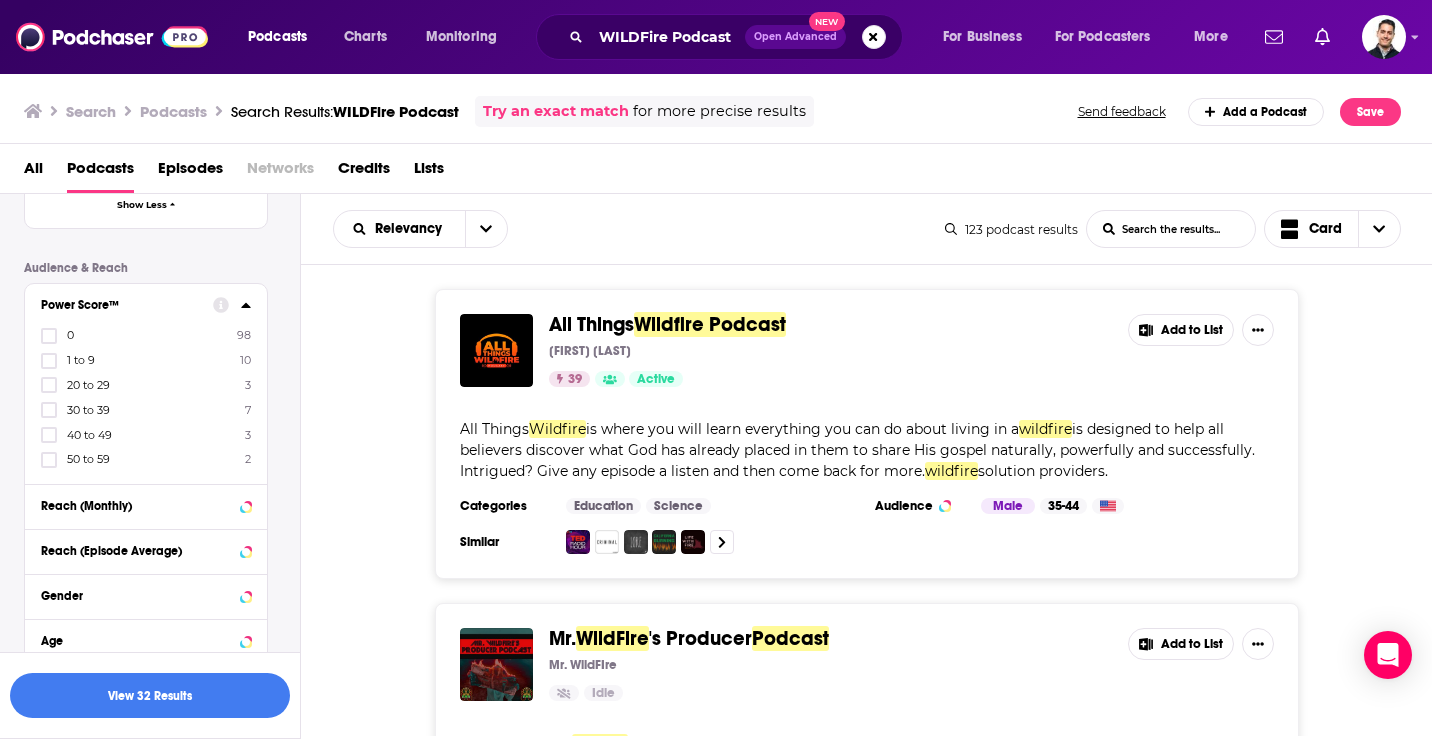 scroll, scrollTop: 903, scrollLeft: 0, axis: vertical 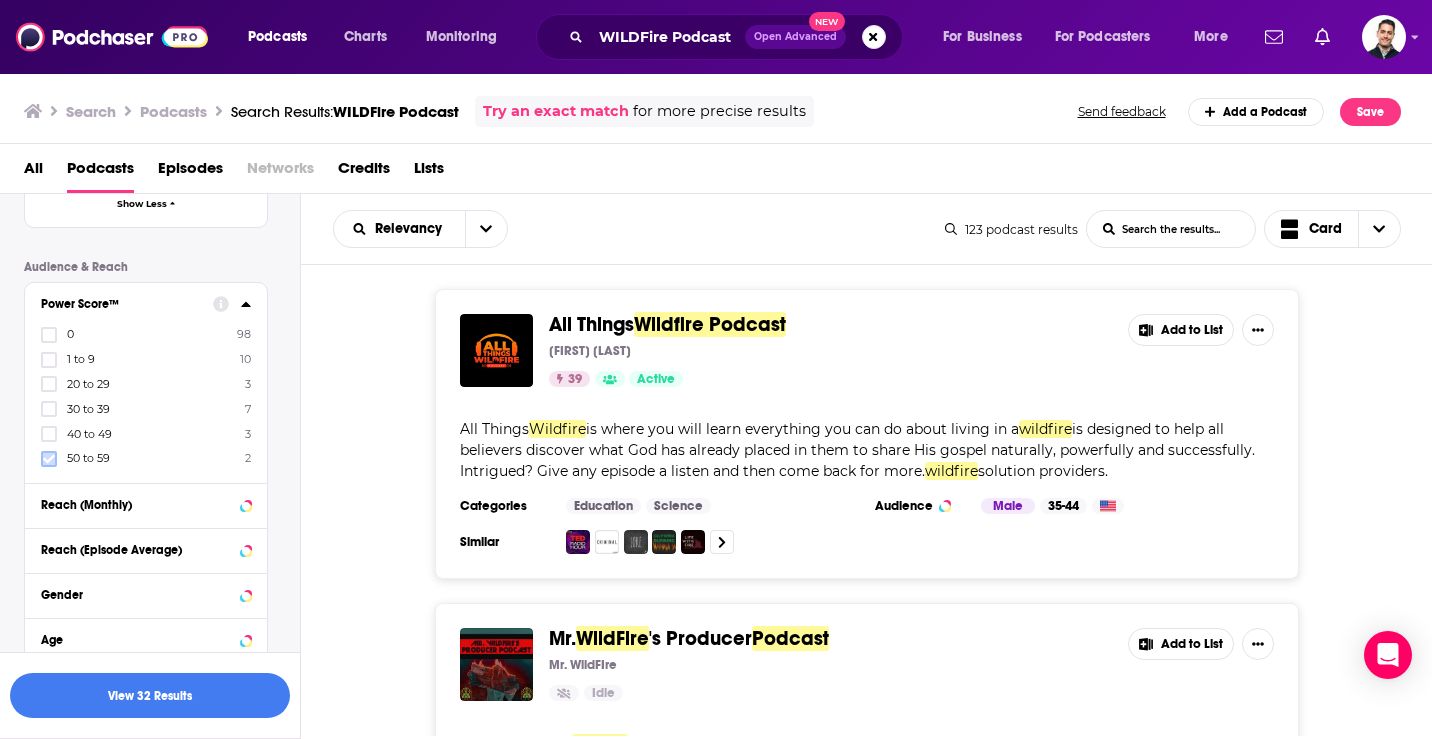 click 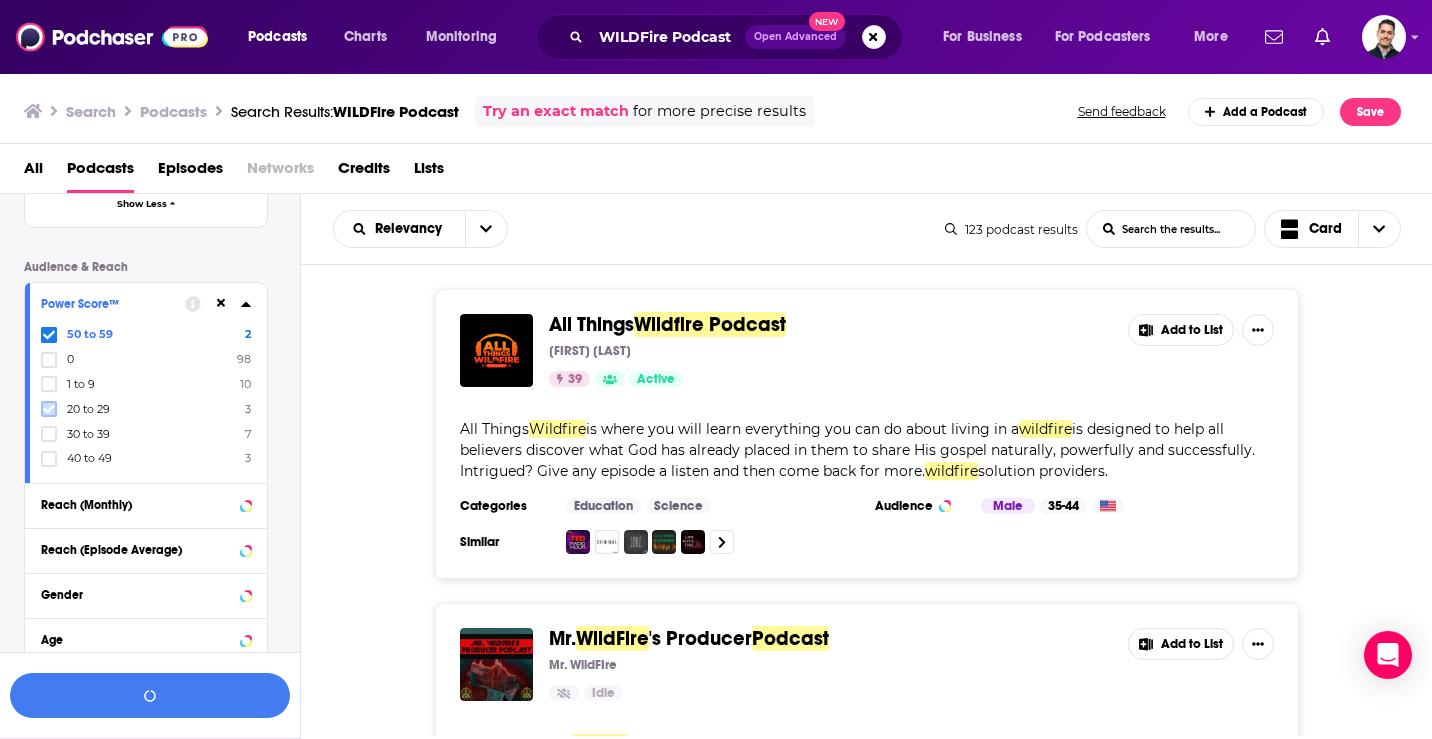 click at bounding box center (49, 409) 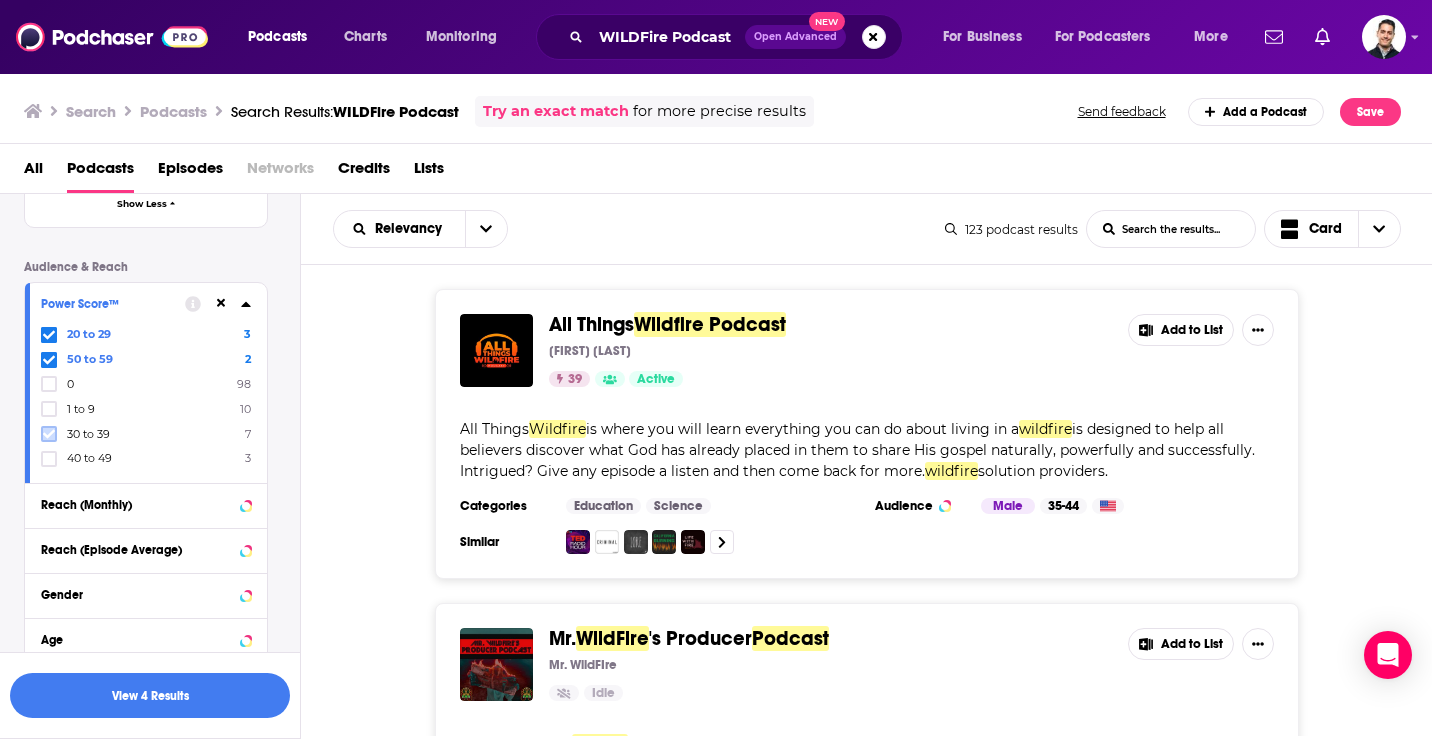 click 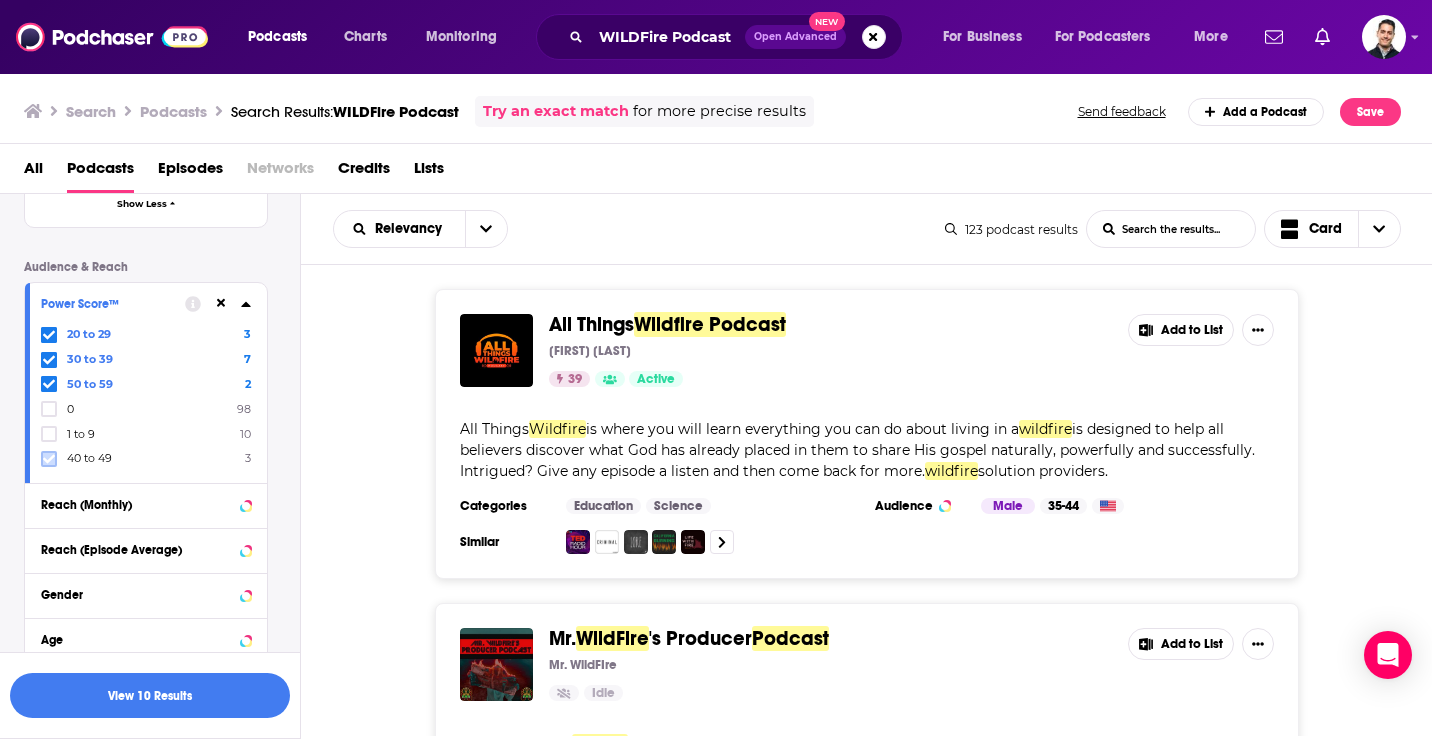 click 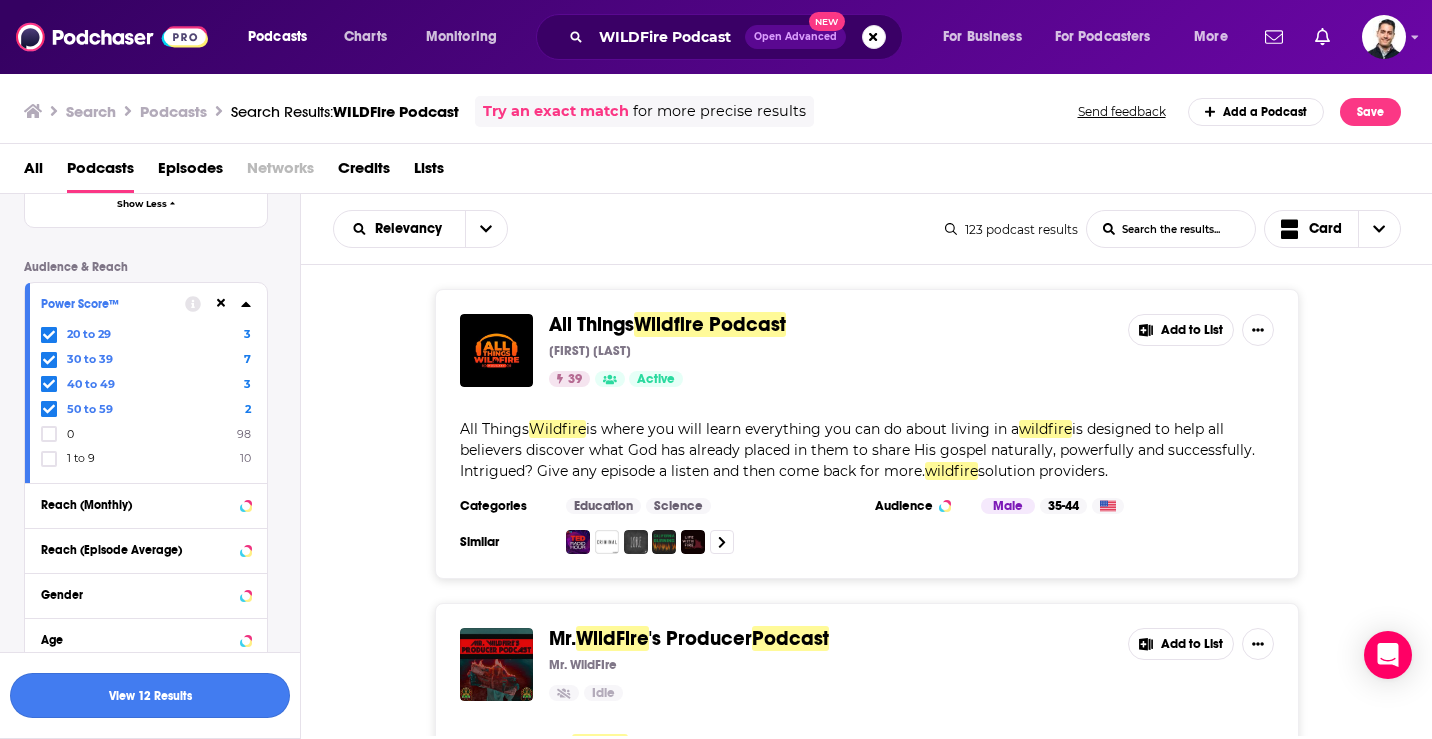 click on "View 12 Results" at bounding box center [150, 695] 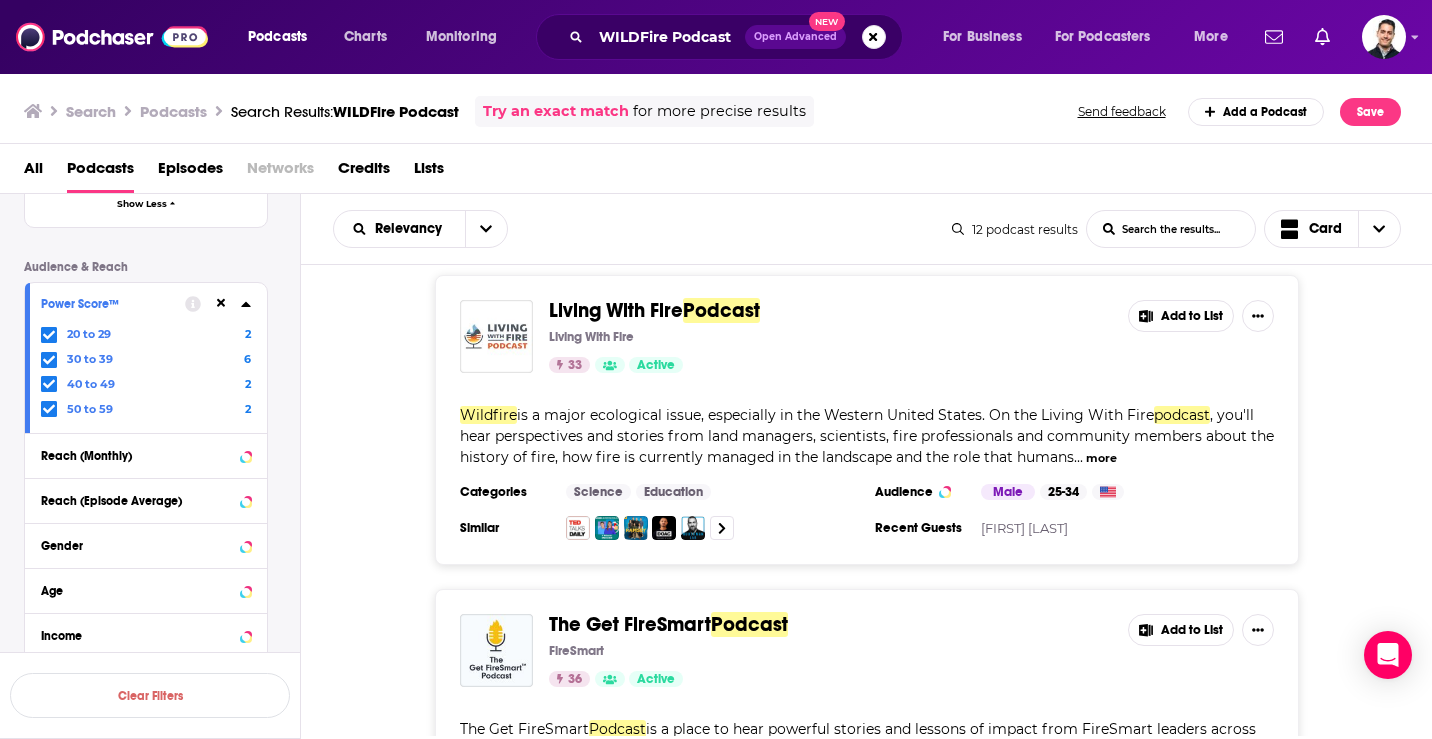 scroll, scrollTop: 796, scrollLeft: 0, axis: vertical 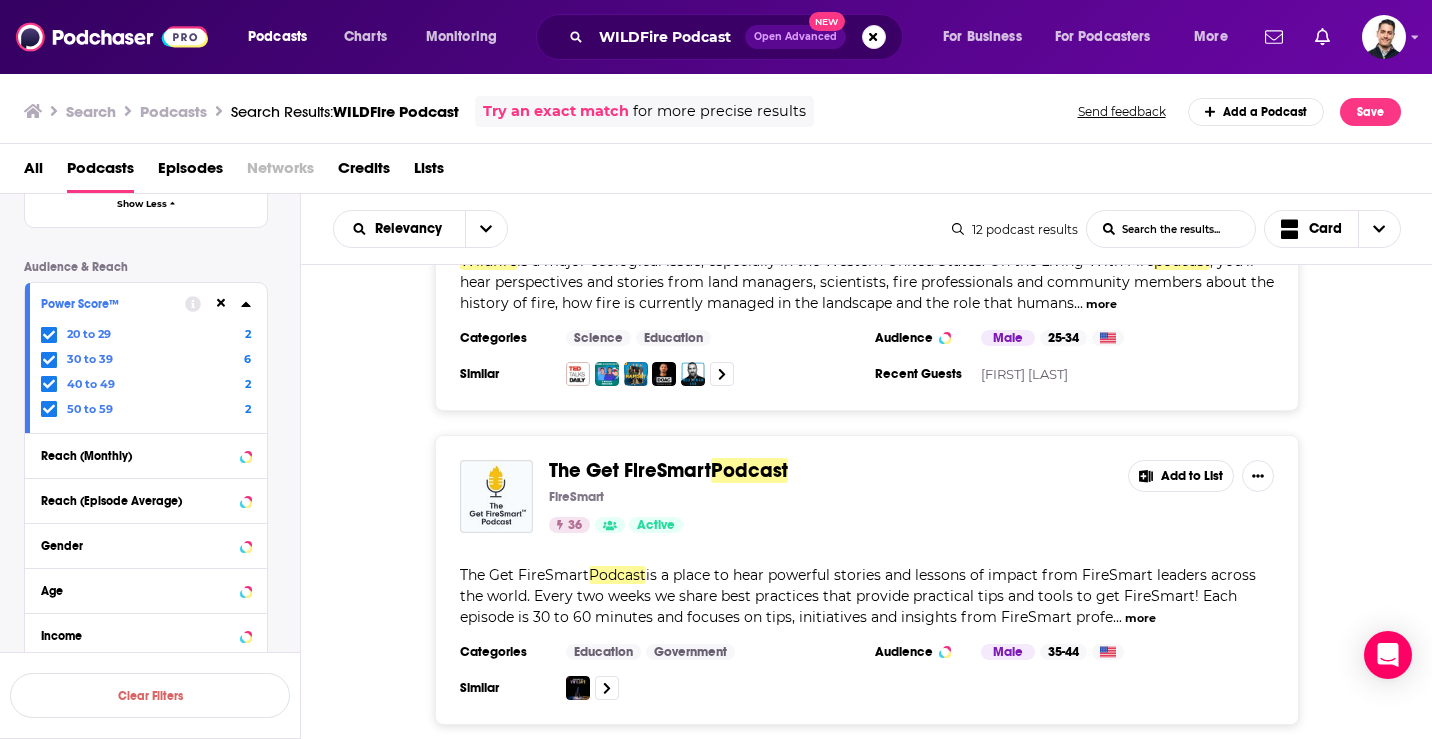 click on "more" at bounding box center (1140, 618) 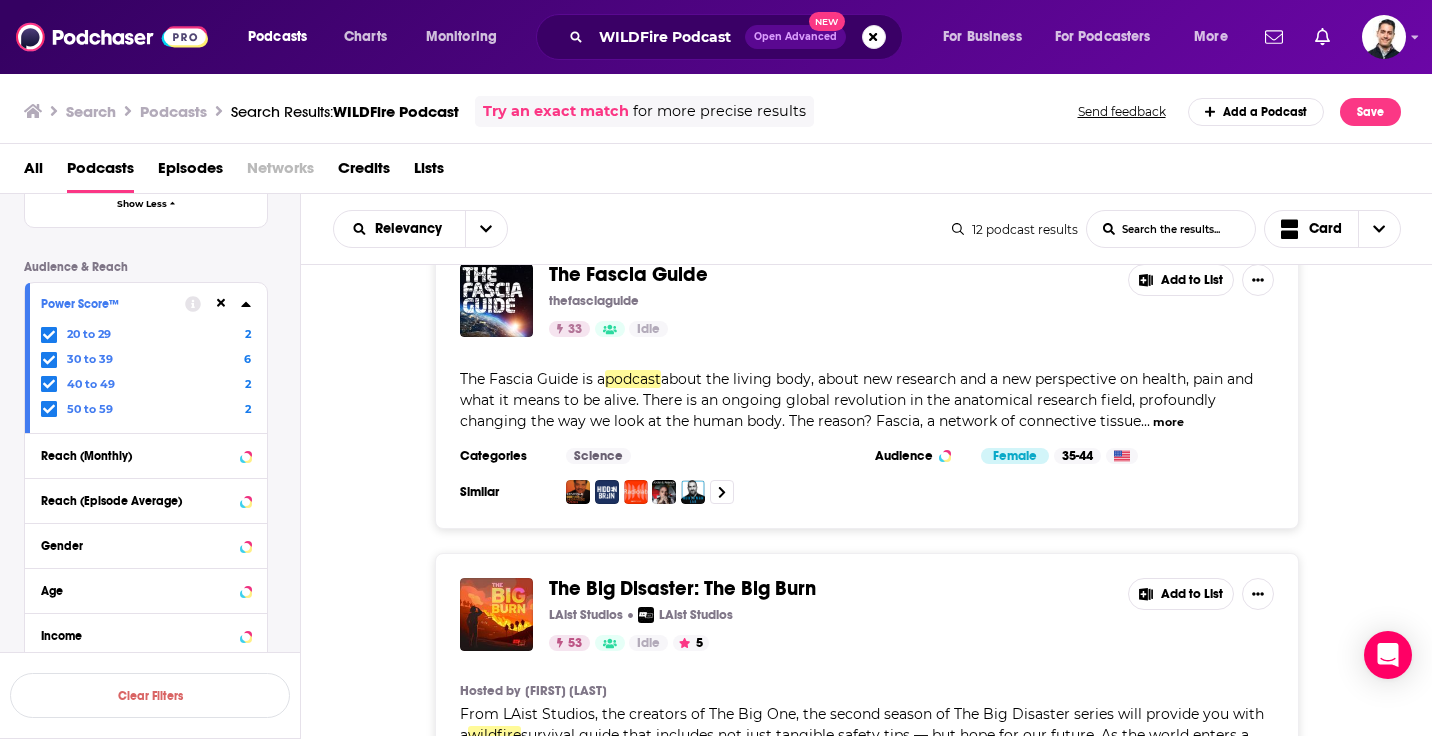 scroll, scrollTop: 3397, scrollLeft: 0, axis: vertical 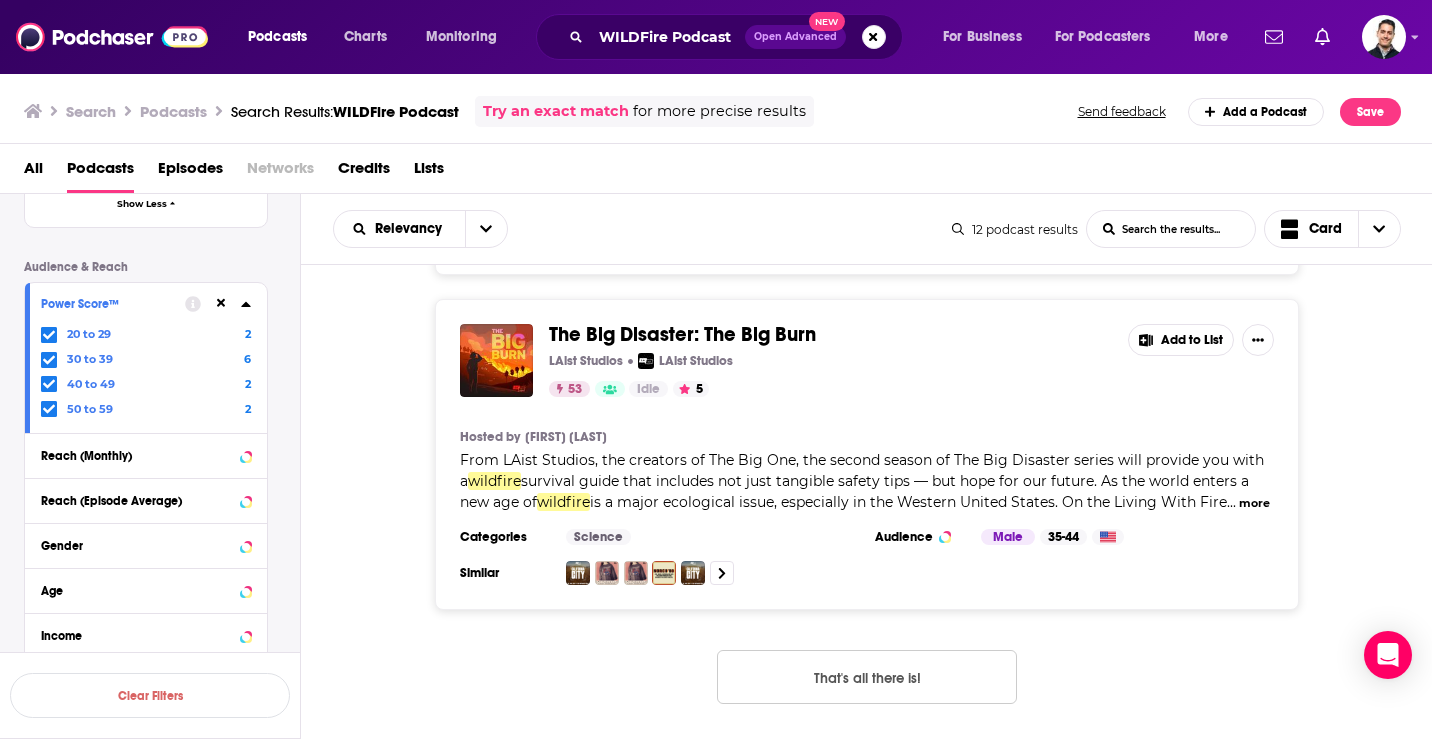 click on "more" at bounding box center [1254, 503] 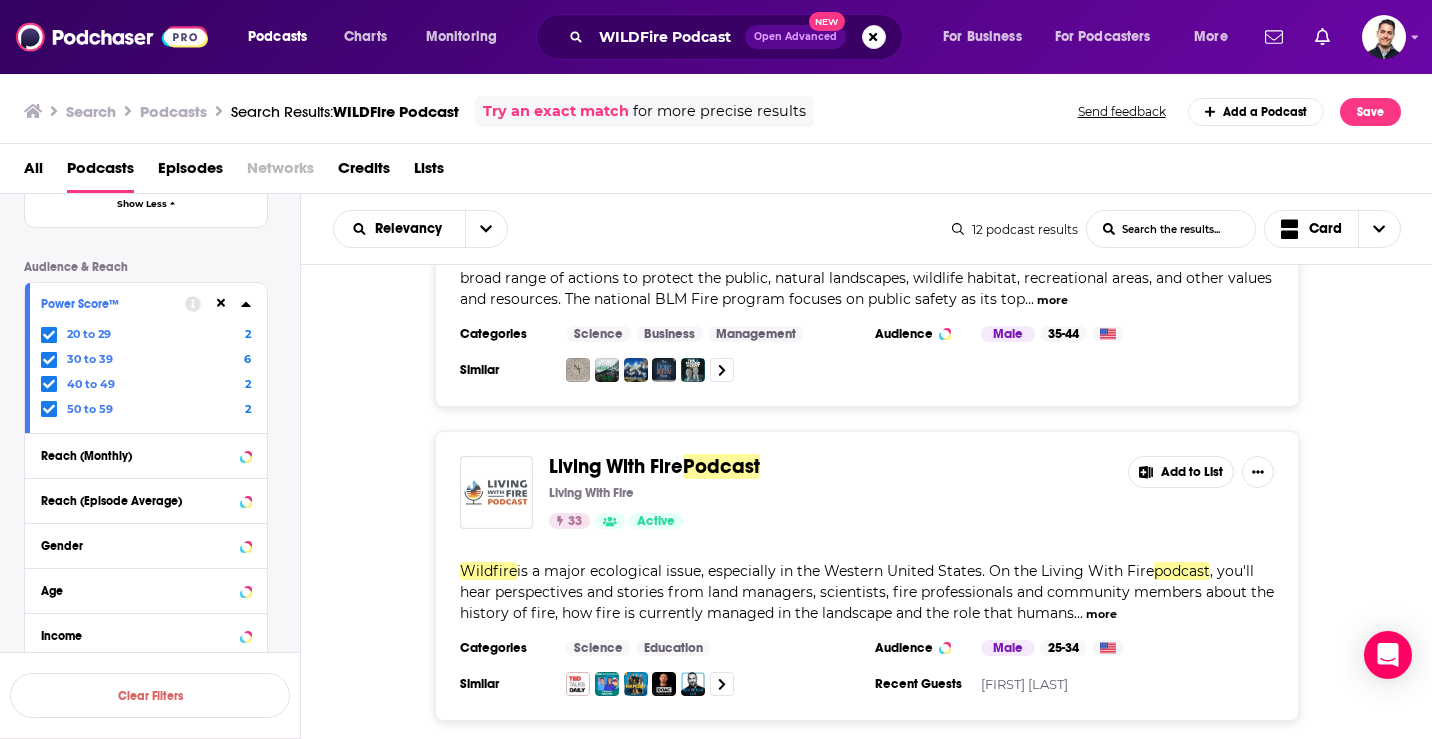scroll, scrollTop: 0, scrollLeft: 0, axis: both 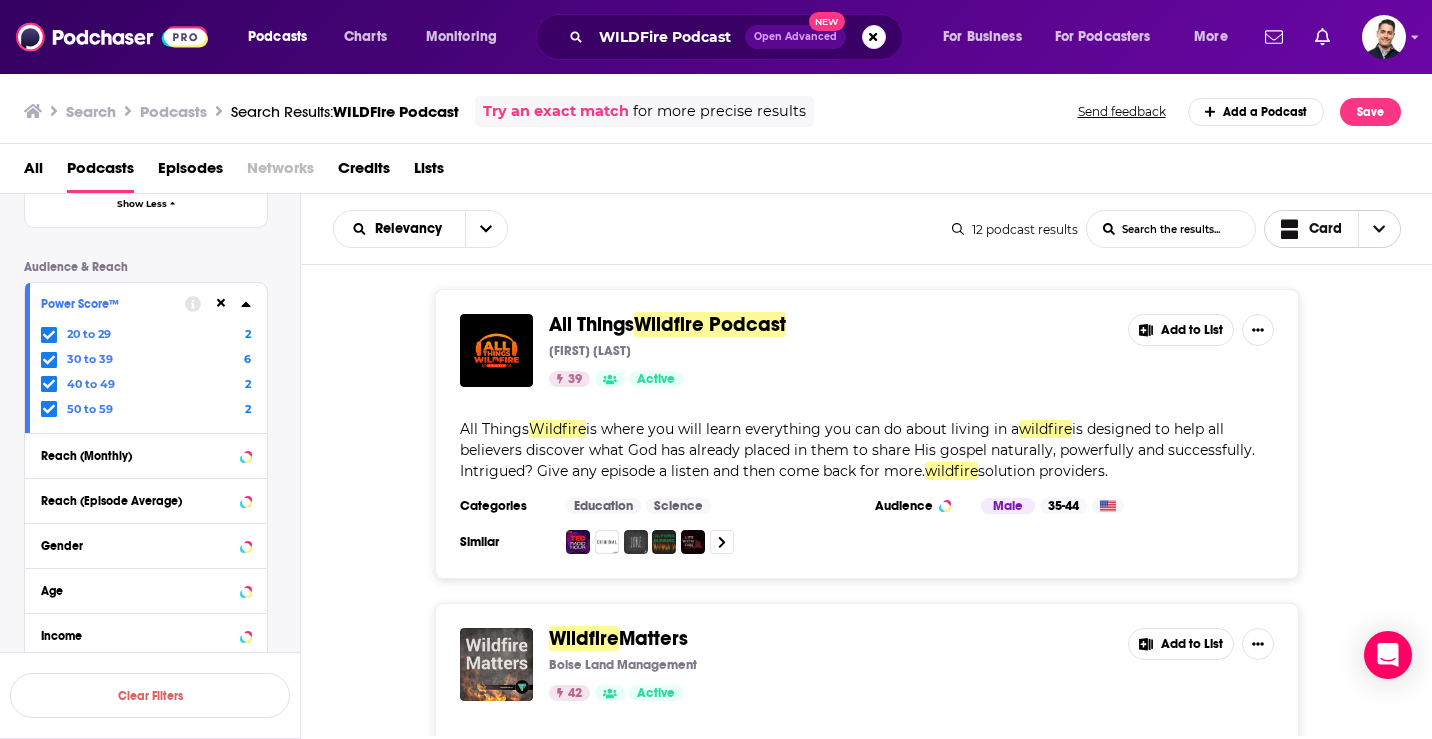 click 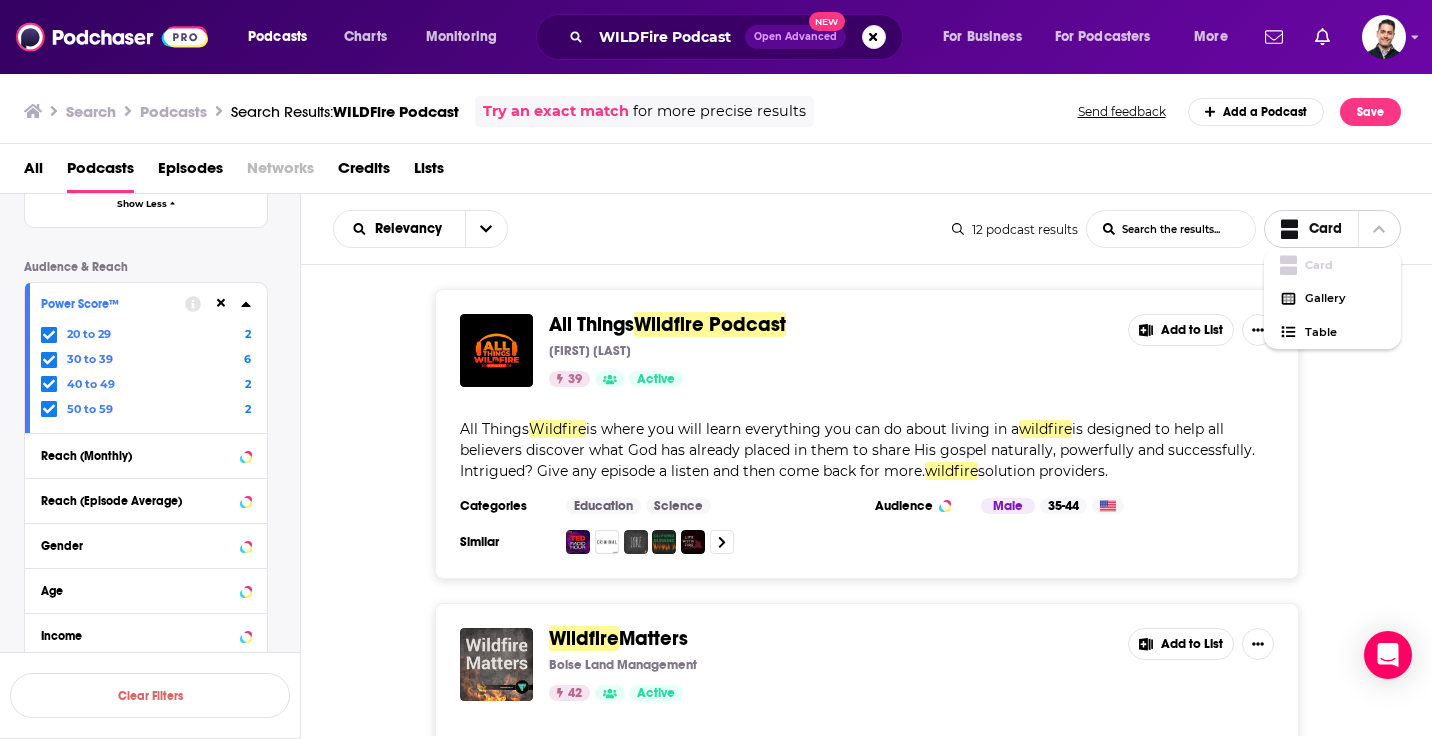 click 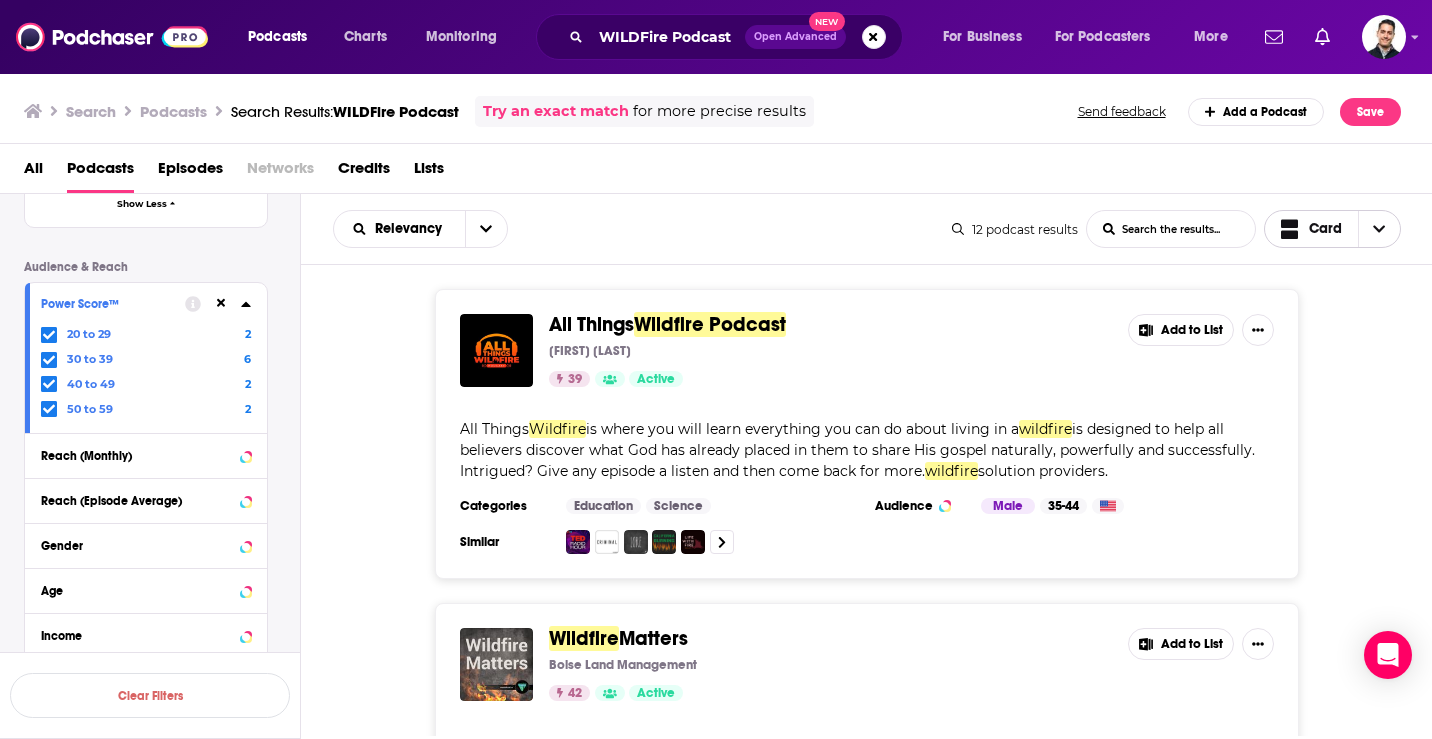 click 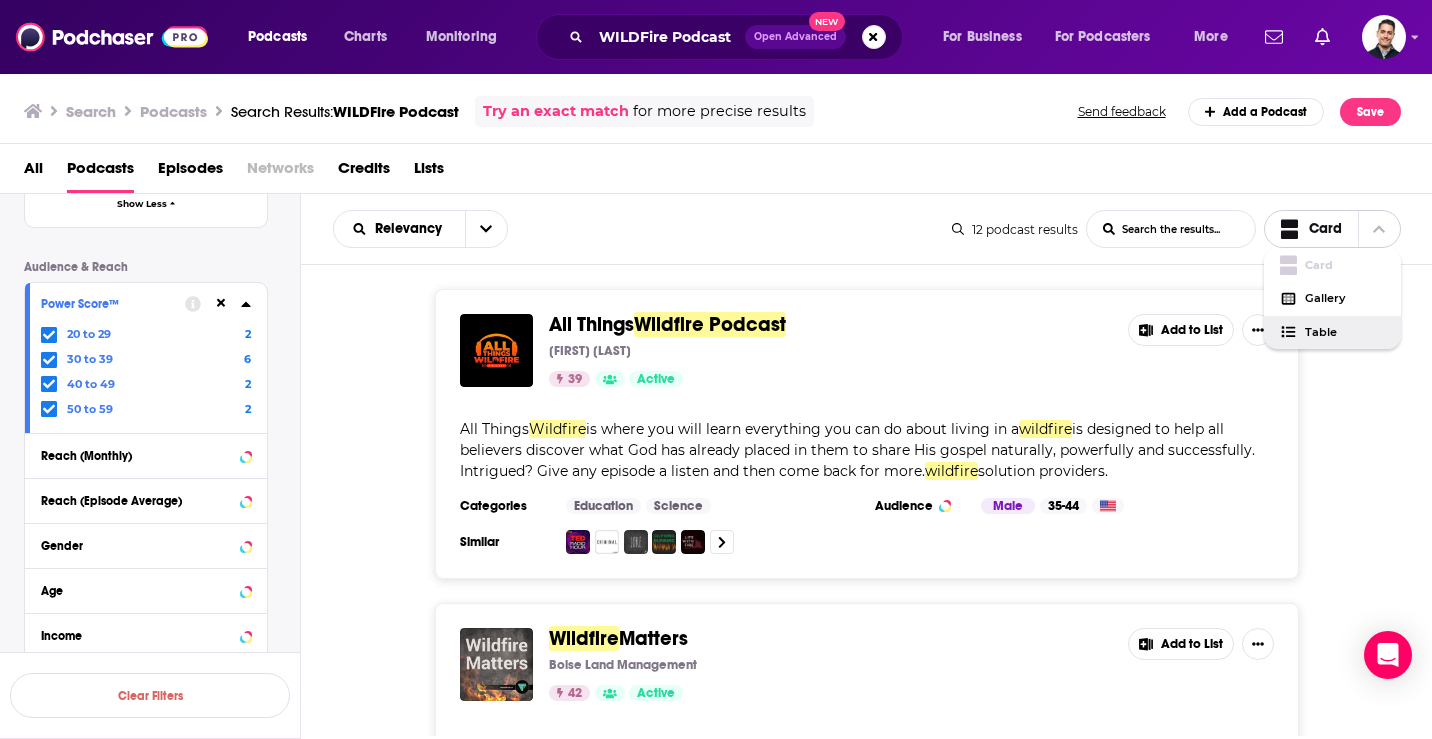 click on "Table" at bounding box center [1345, 332] 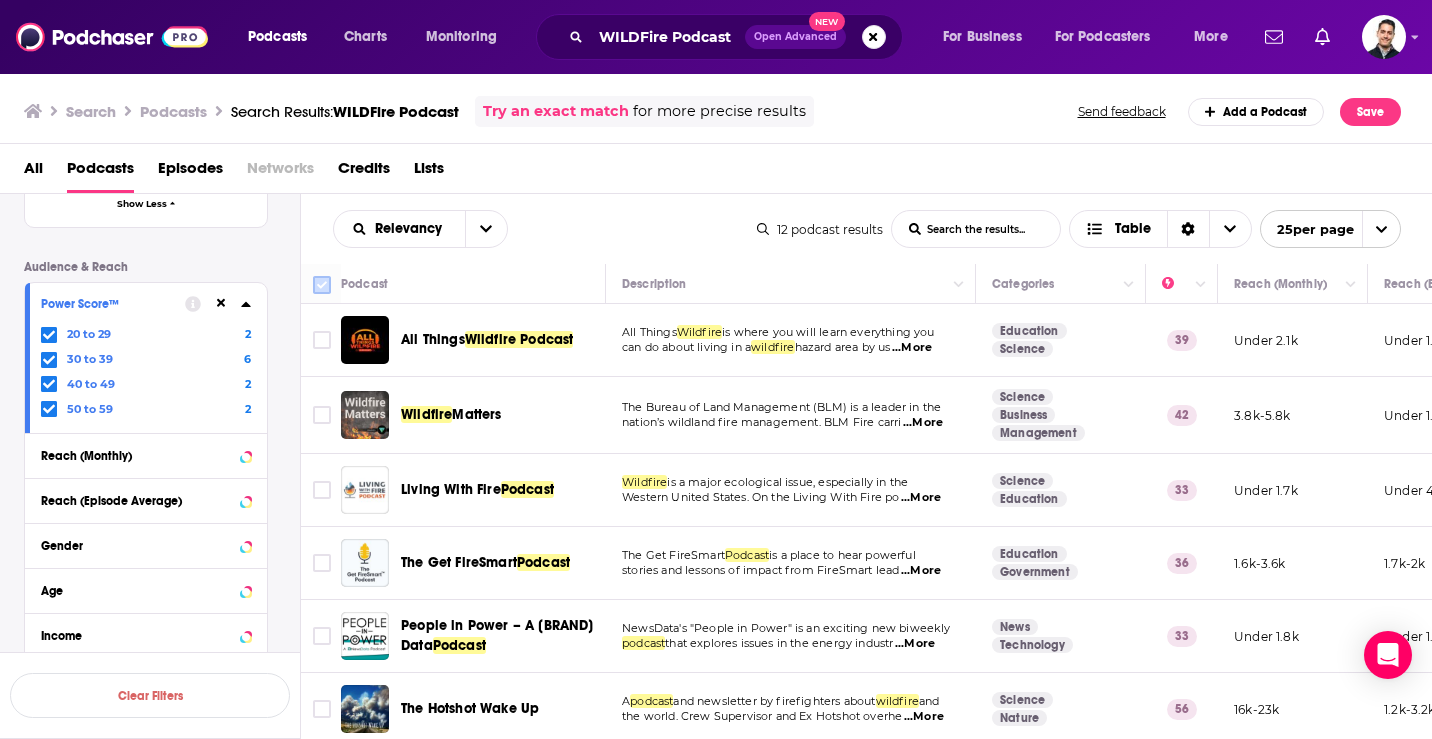 click at bounding box center [322, 285] 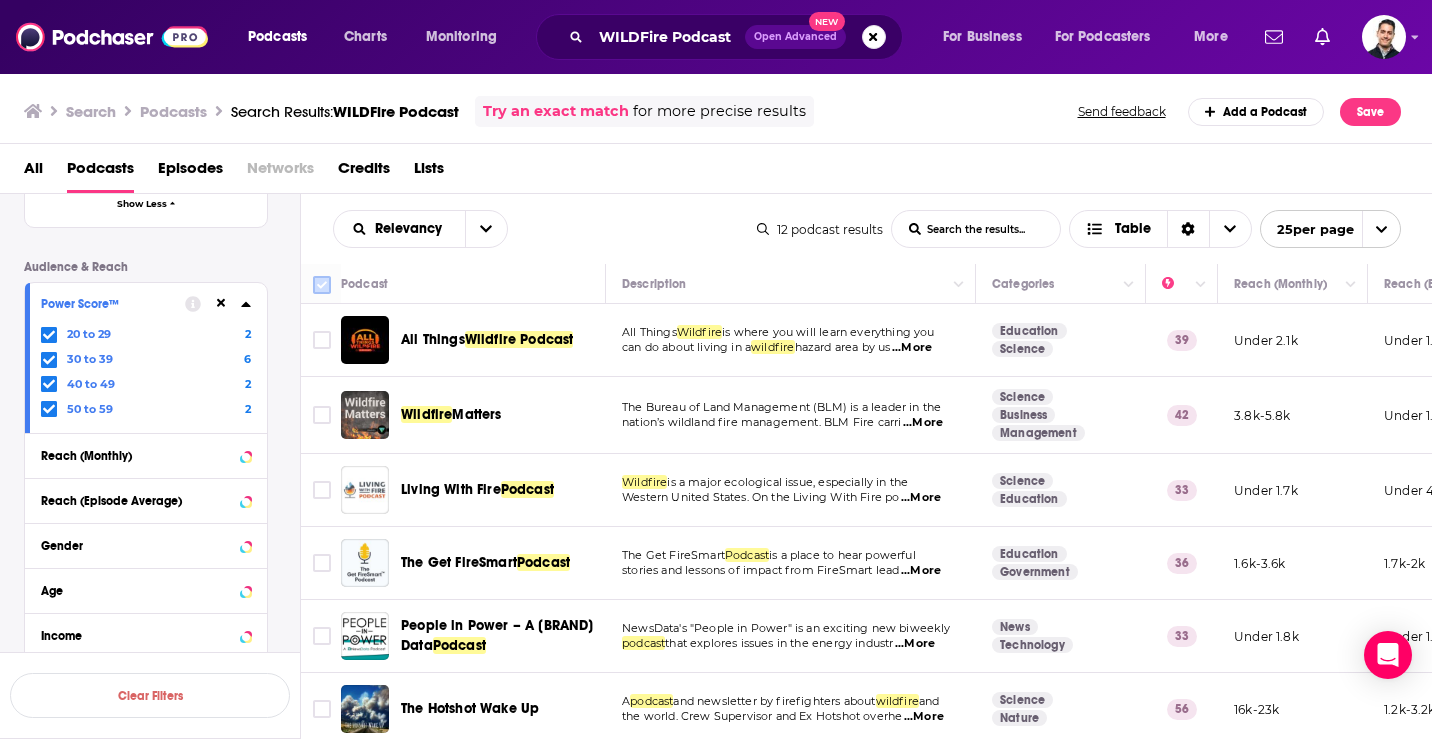 checkbox on "true" 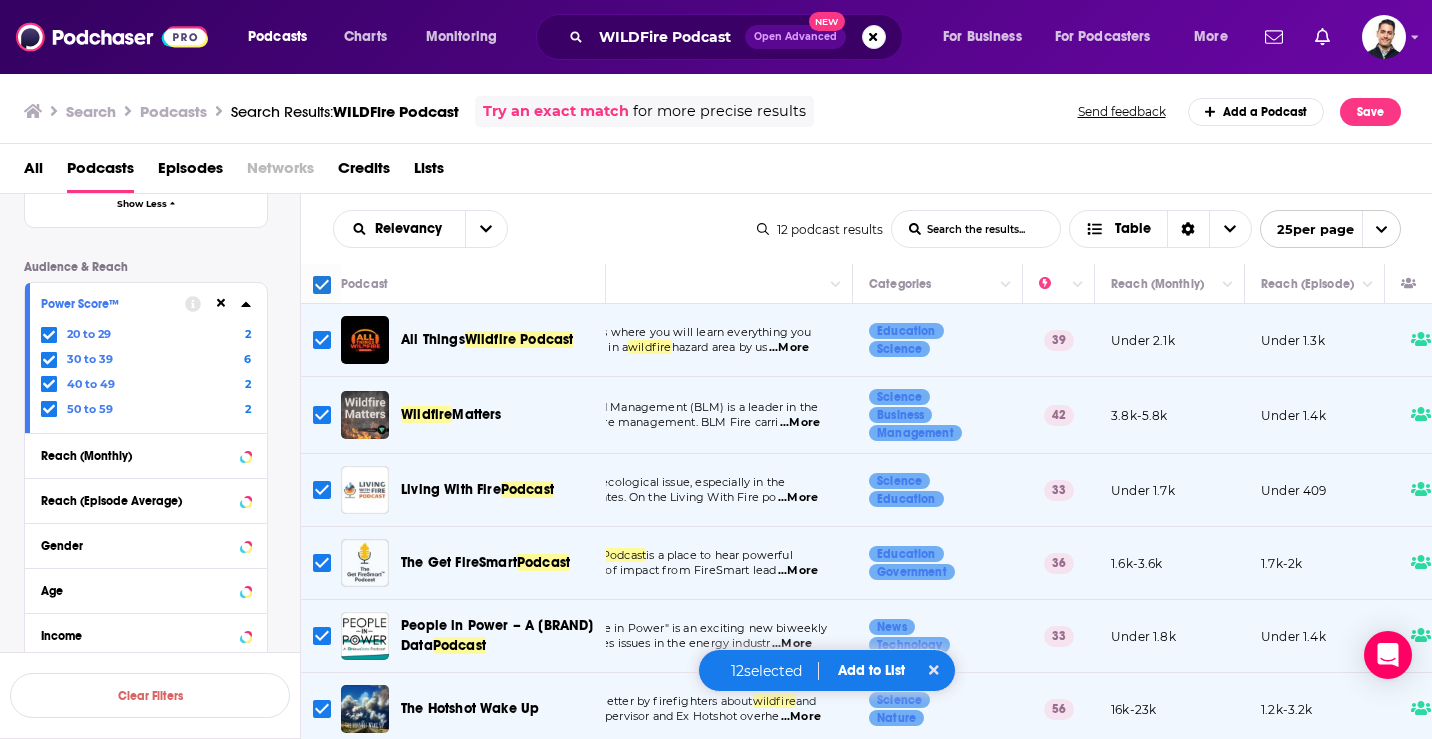 scroll, scrollTop: 0, scrollLeft: 262, axis: horizontal 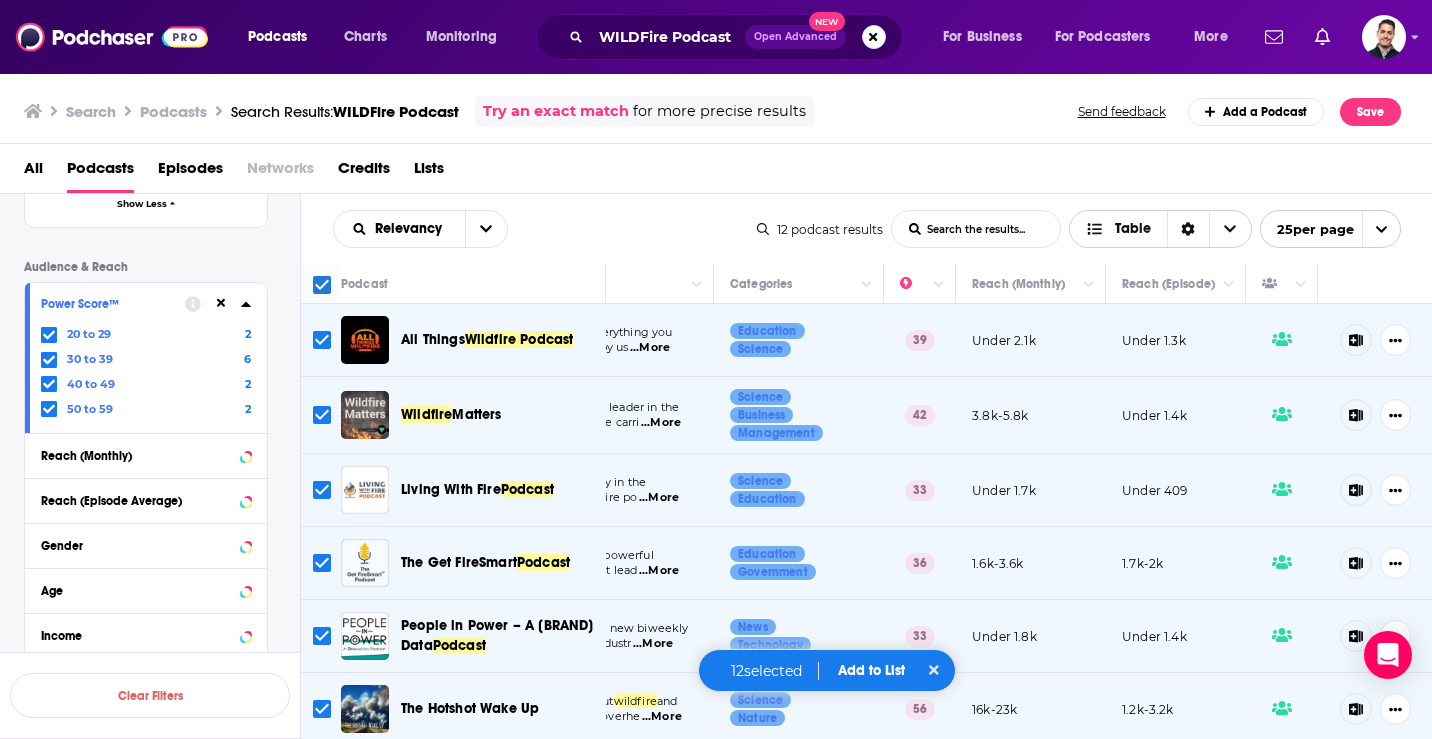 click 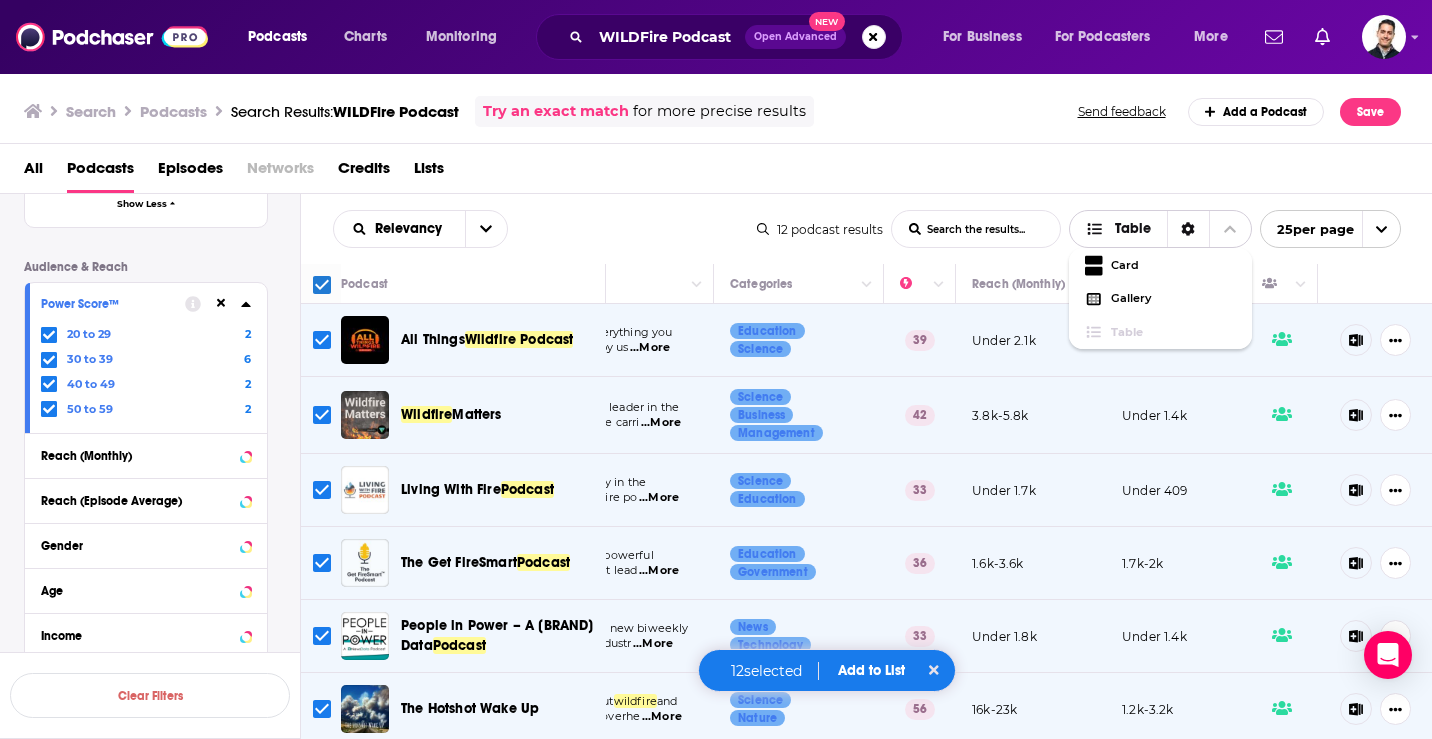 click 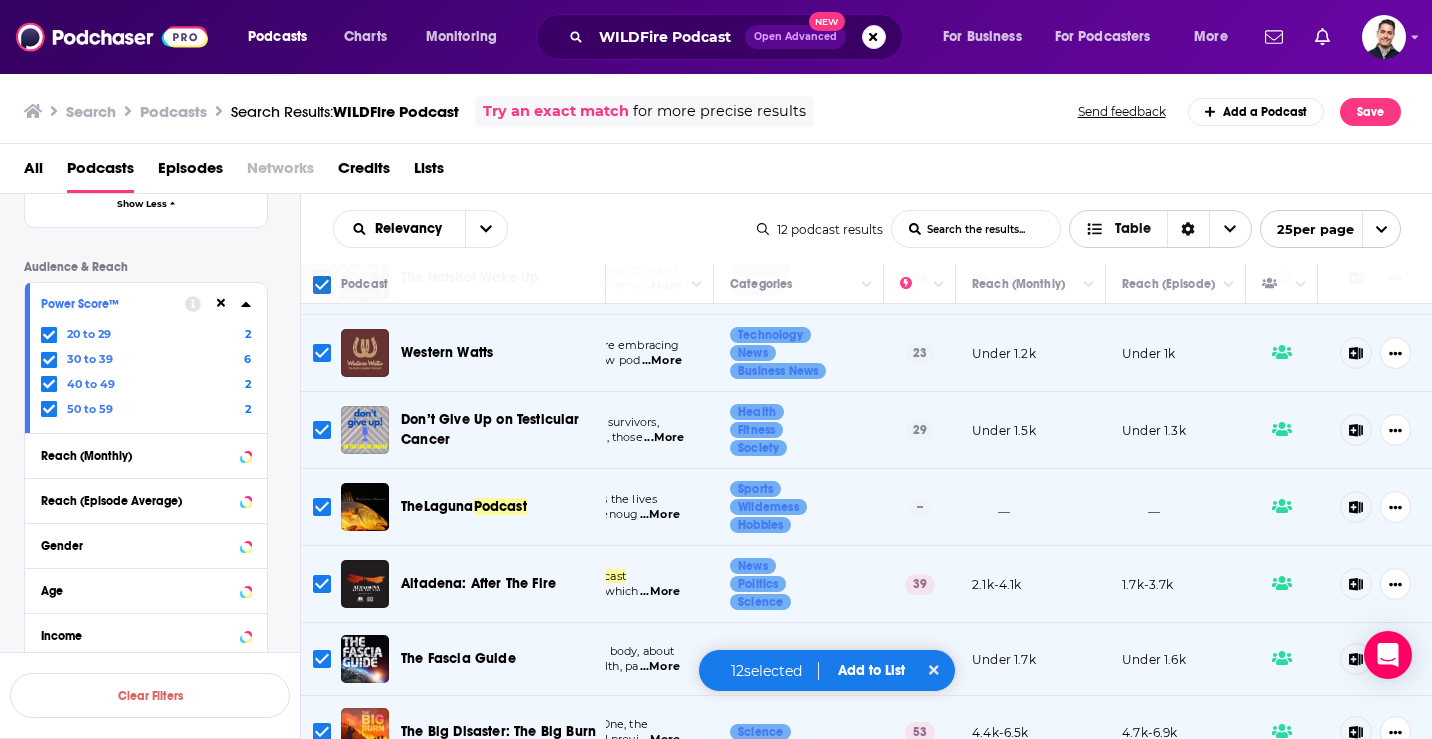 scroll, scrollTop: 457, scrollLeft: 262, axis: both 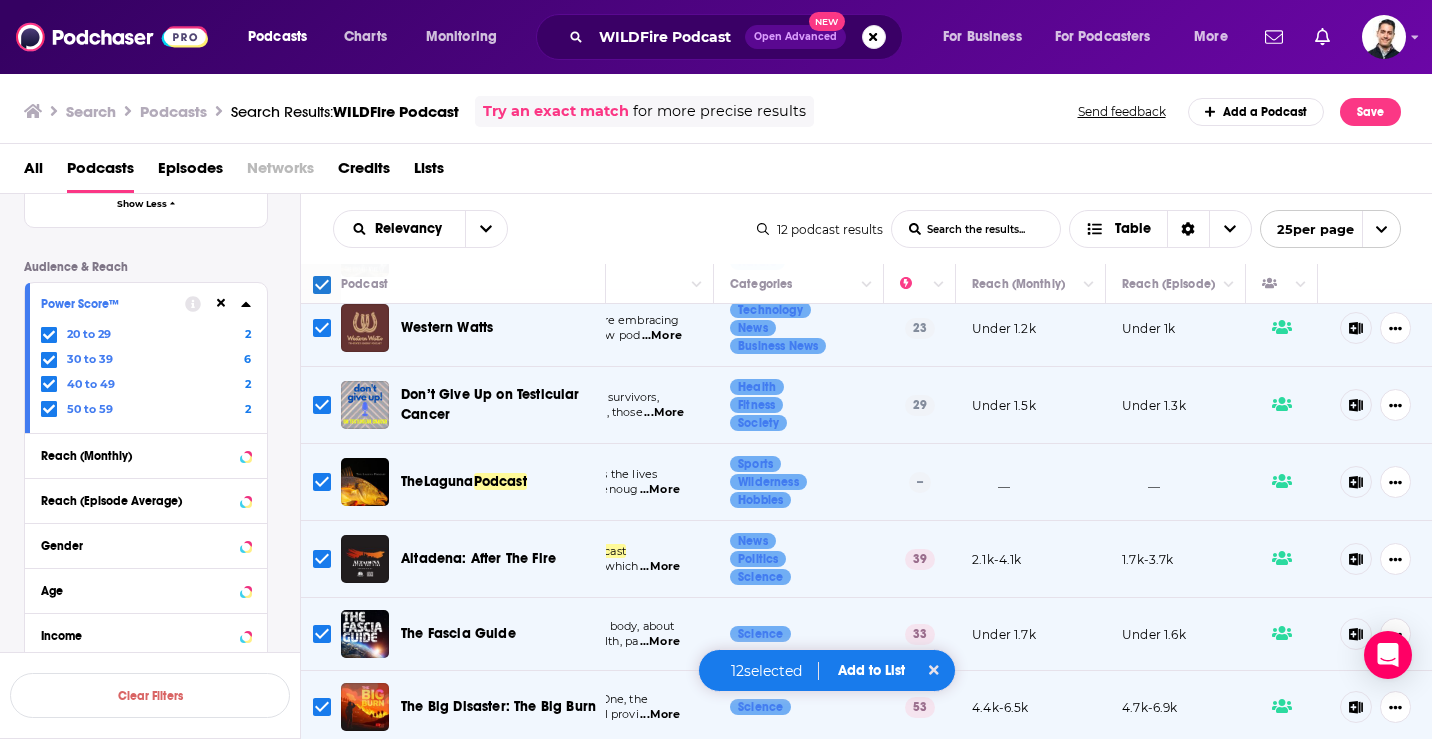 click on "Add to List" at bounding box center [871, 670] 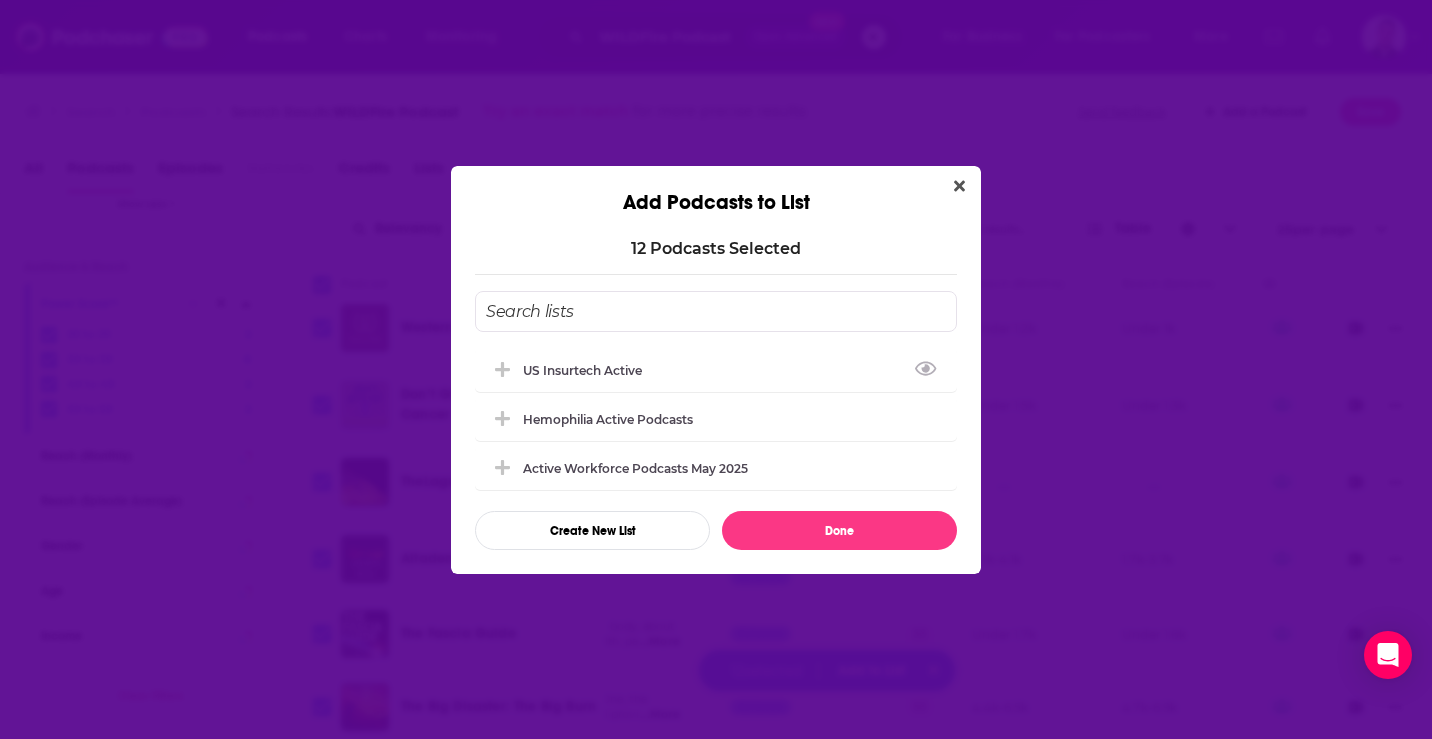 click at bounding box center (716, 311) 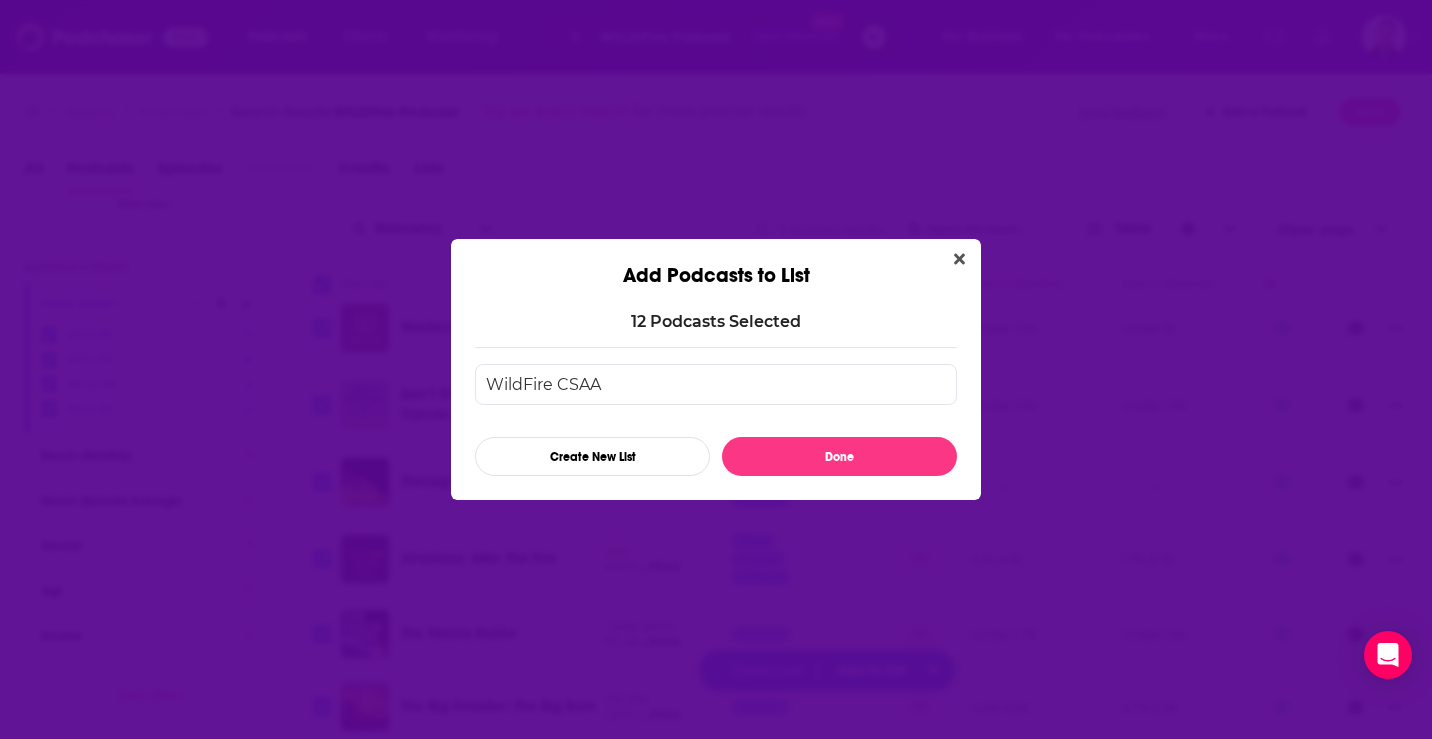 click on "WildFire CSAA" at bounding box center (716, 384) 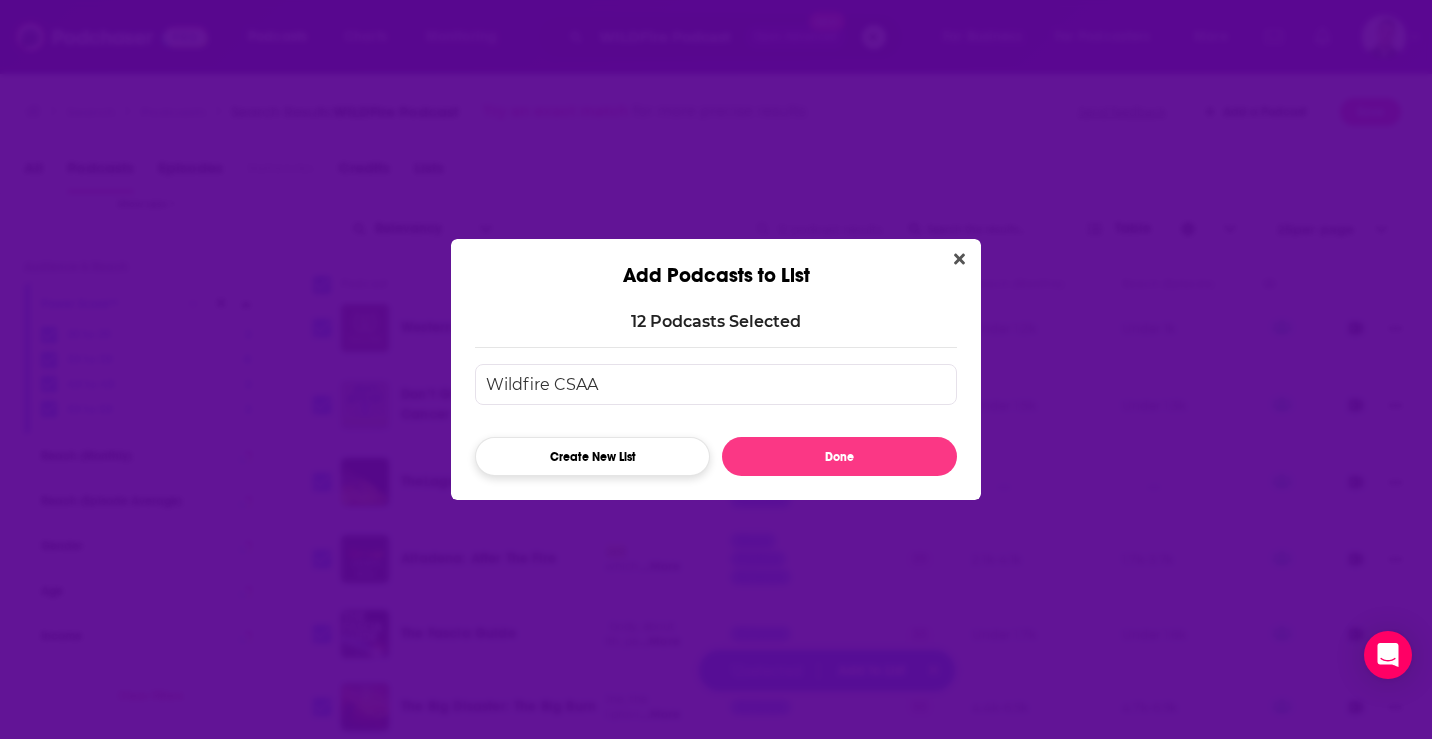 type on "Wildfire CSAA" 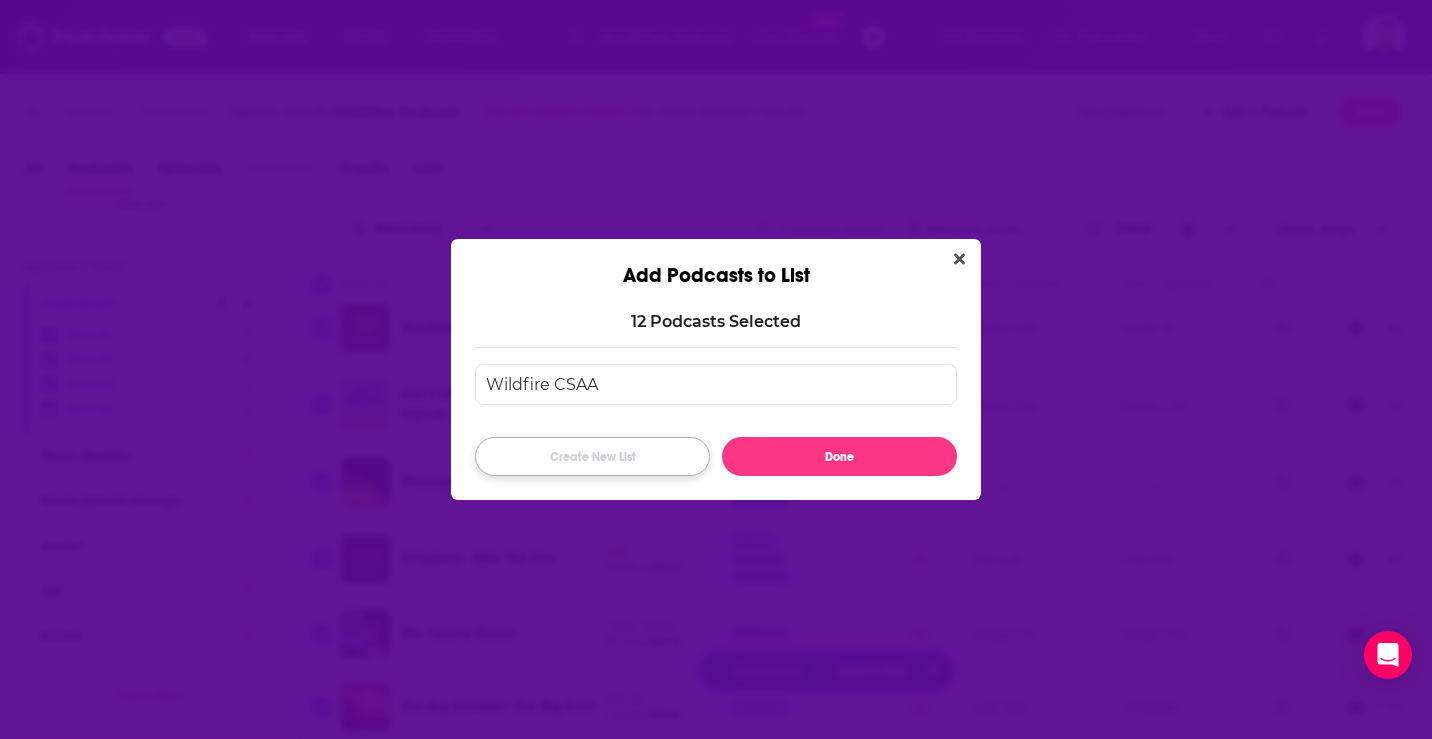 click on "Create New List" at bounding box center [592, 456] 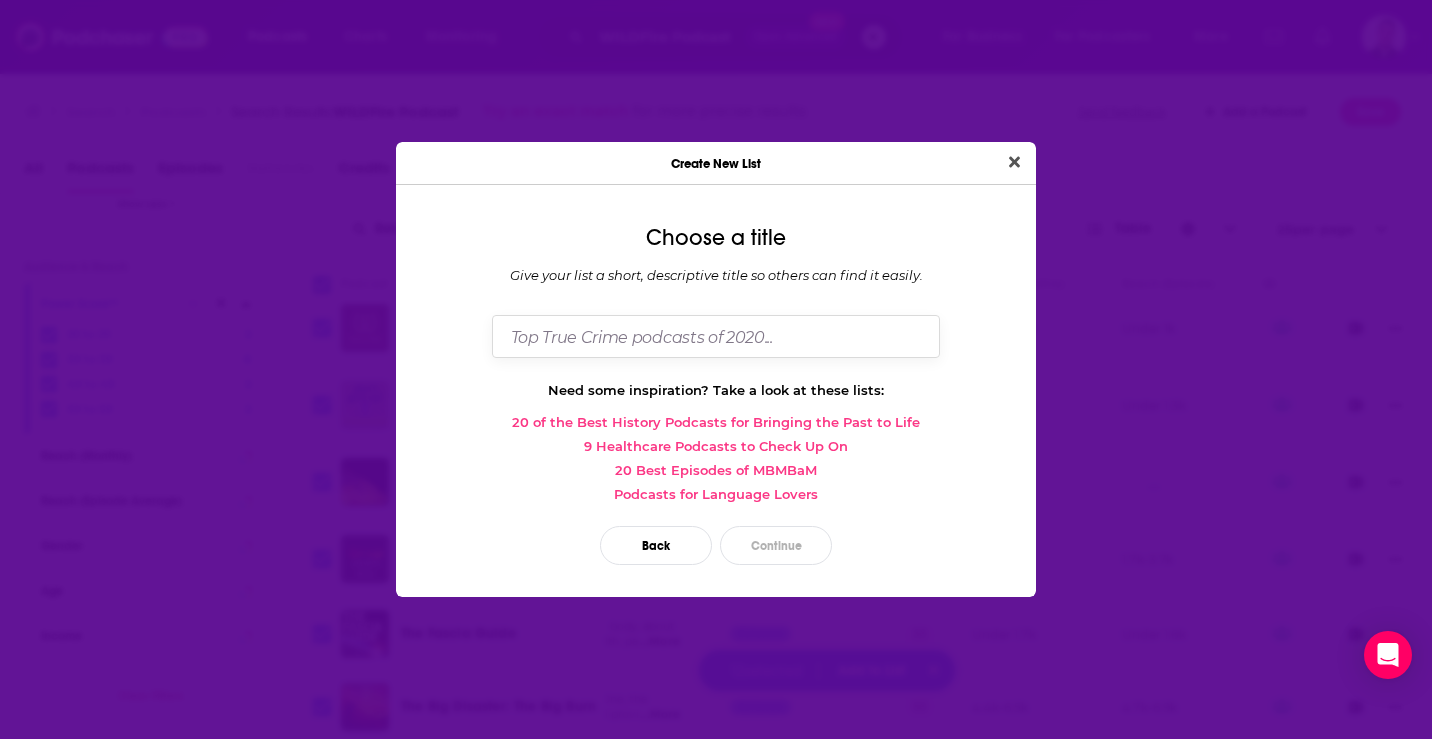 click at bounding box center (716, 336) 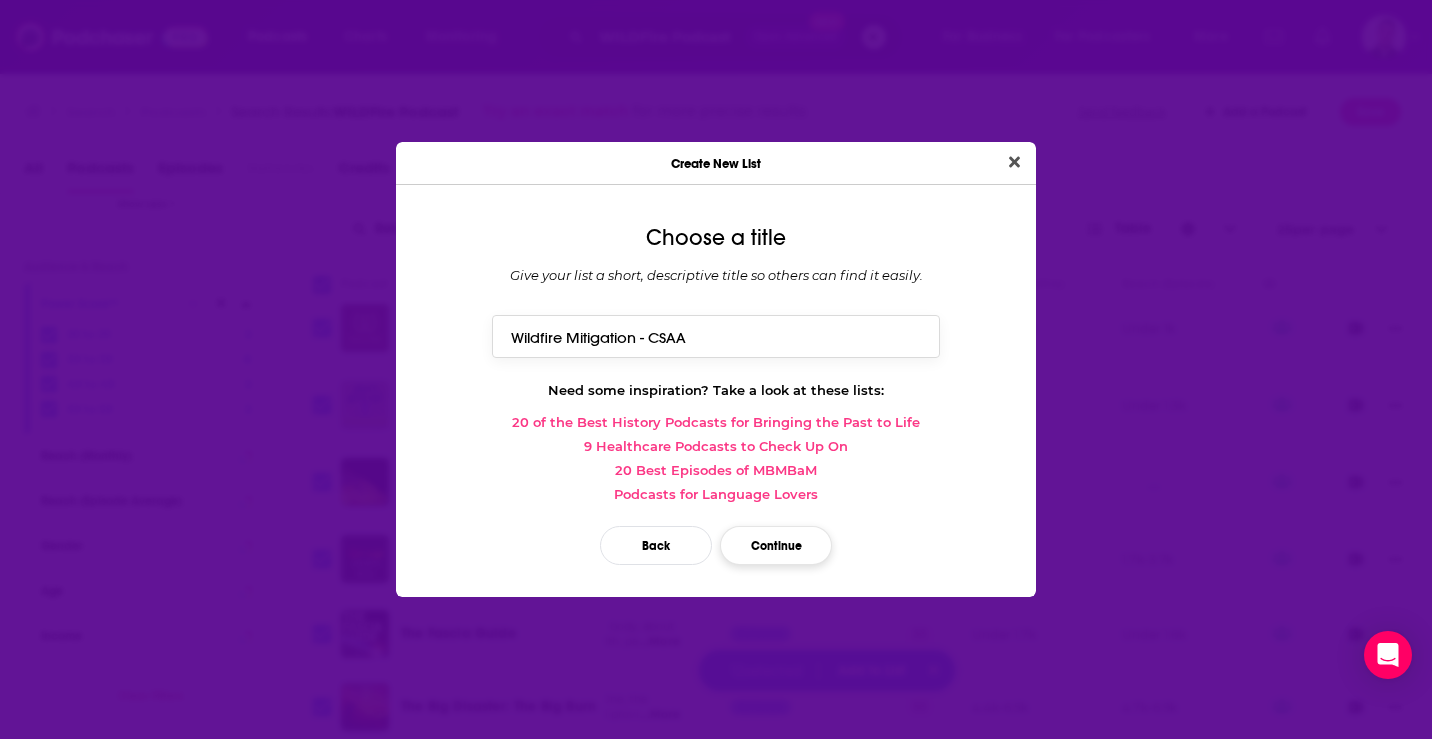 type on "Wildfire Mitigation - CSAA" 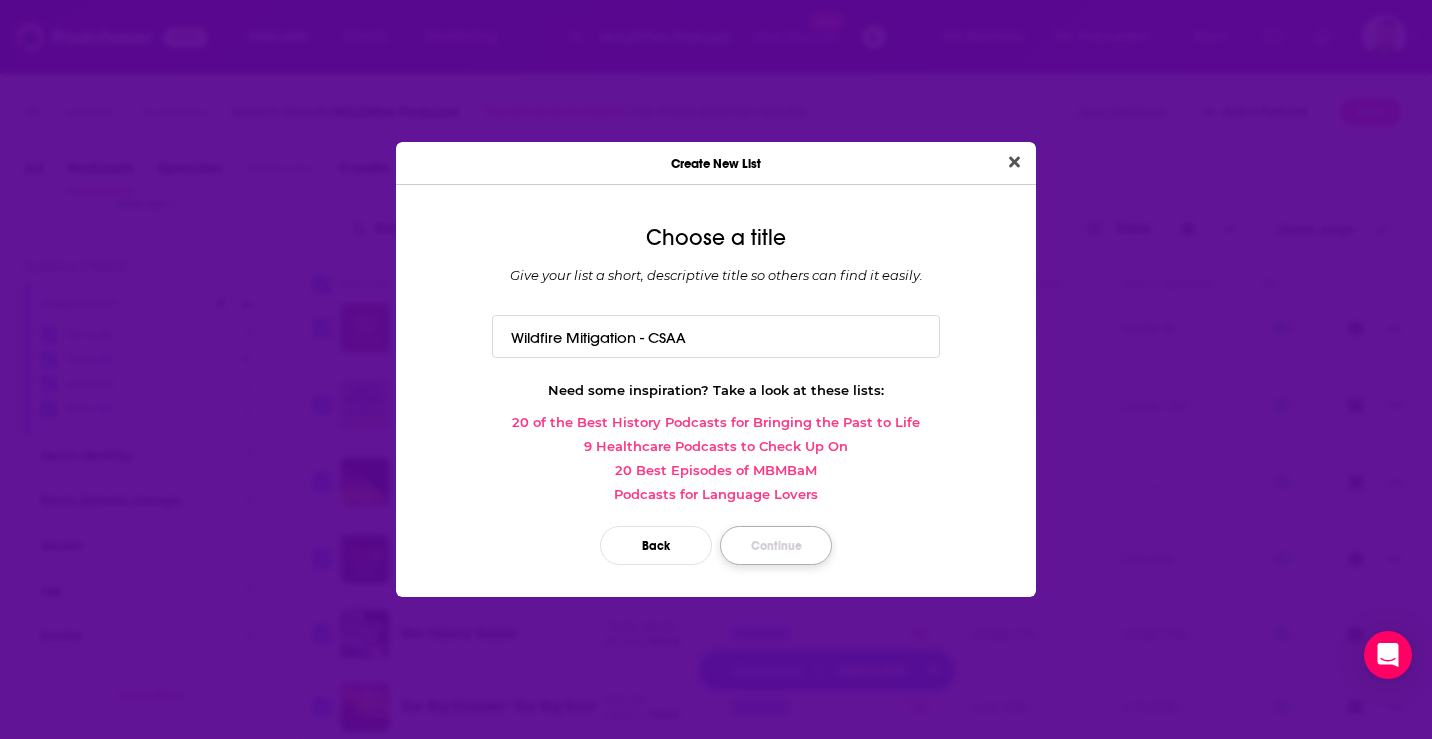 click on "Continue" at bounding box center [776, 545] 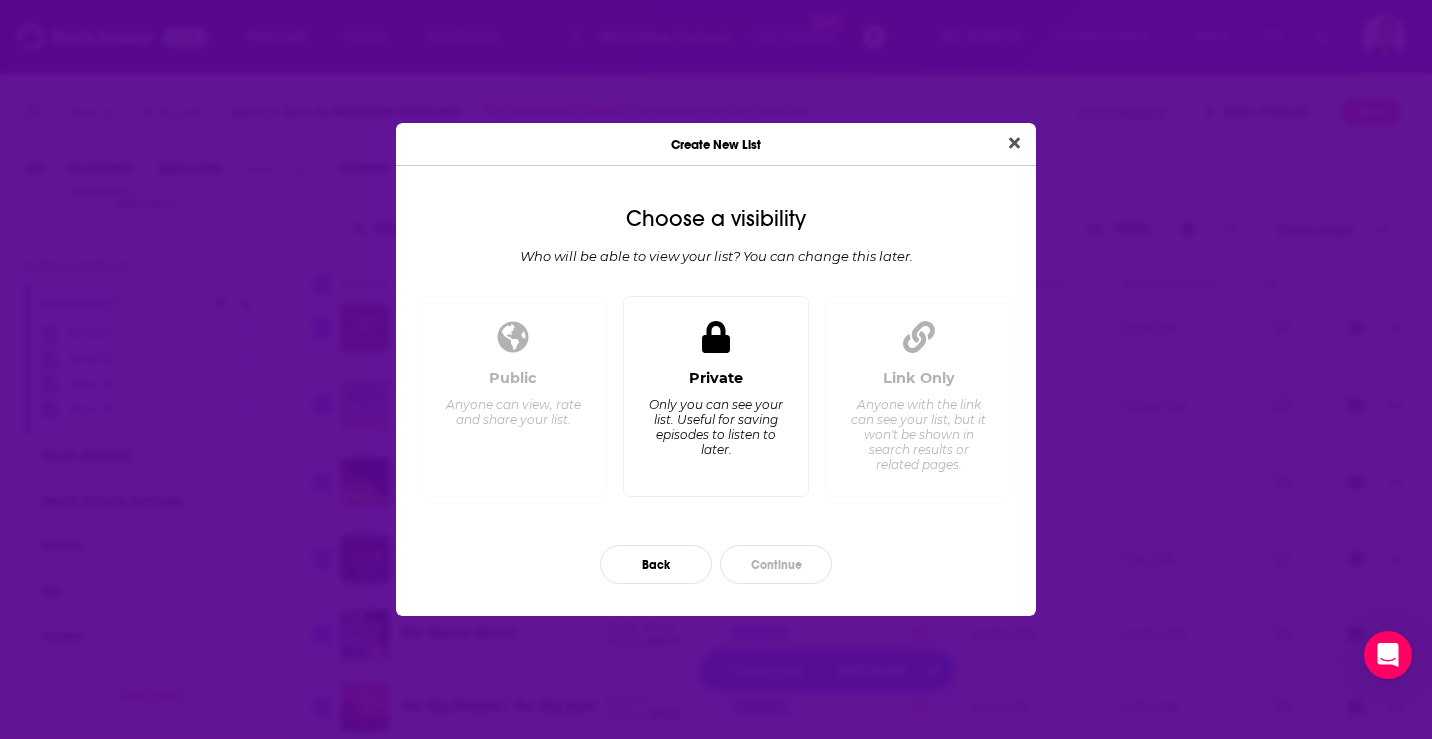 click on "Private Only you can see your list. Useful for saving episodes to listen to later." at bounding box center [716, 424] 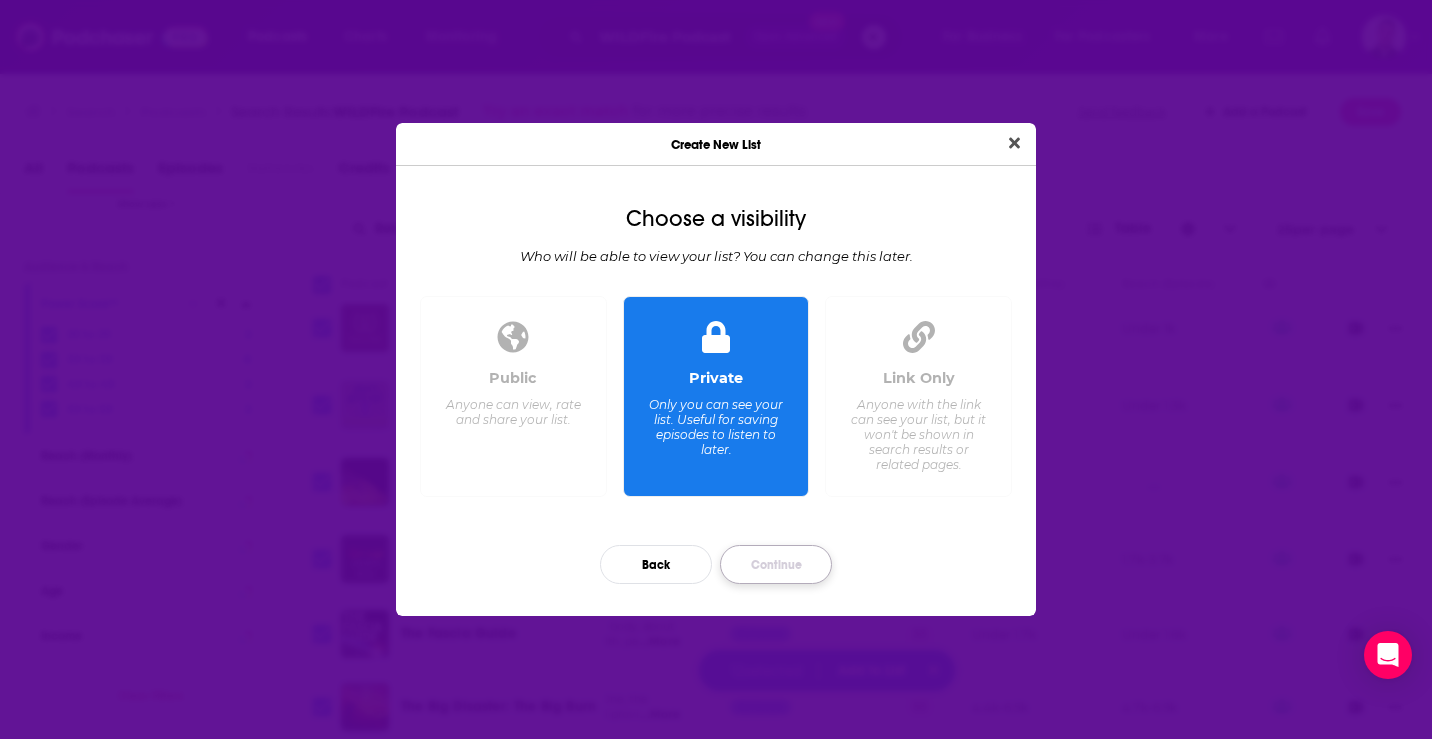 click on "Continue" at bounding box center [776, 564] 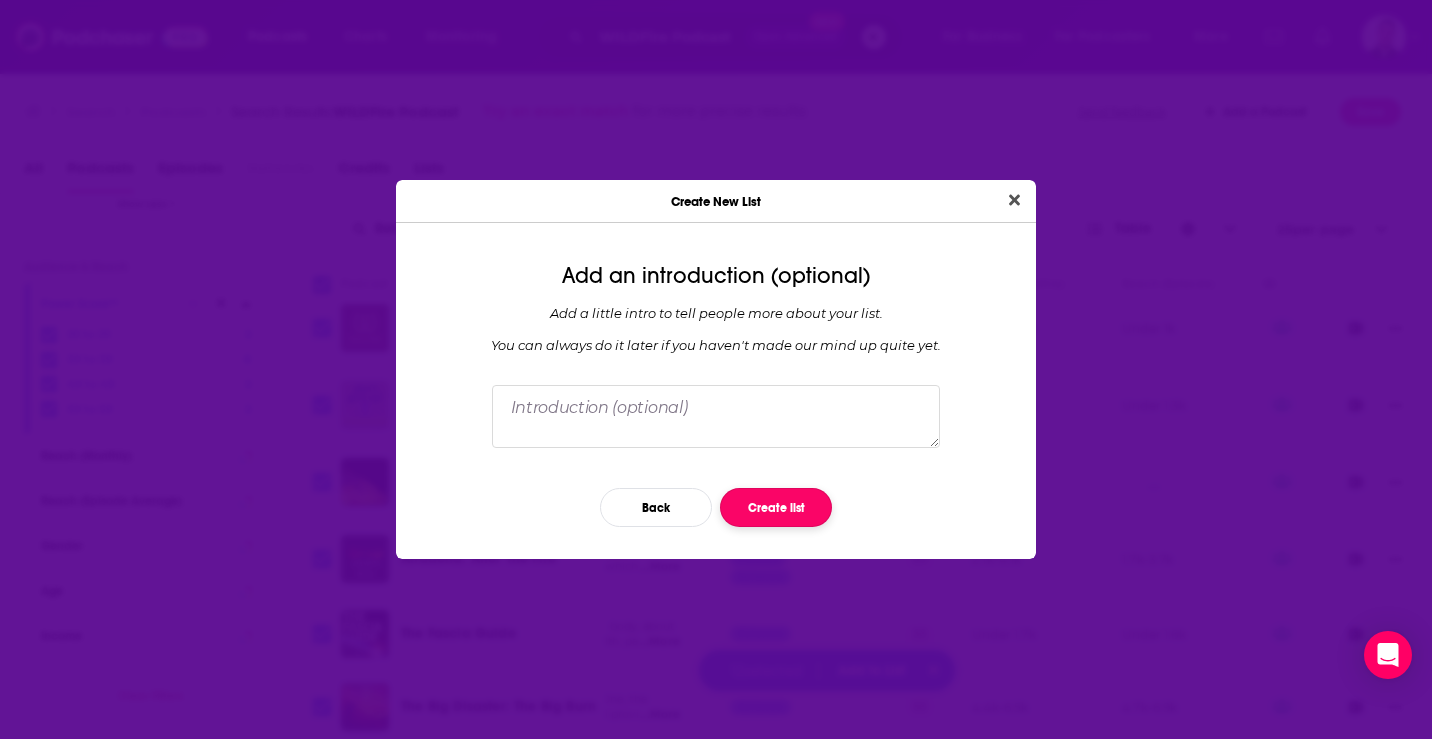 click on "Create list" at bounding box center [776, 507] 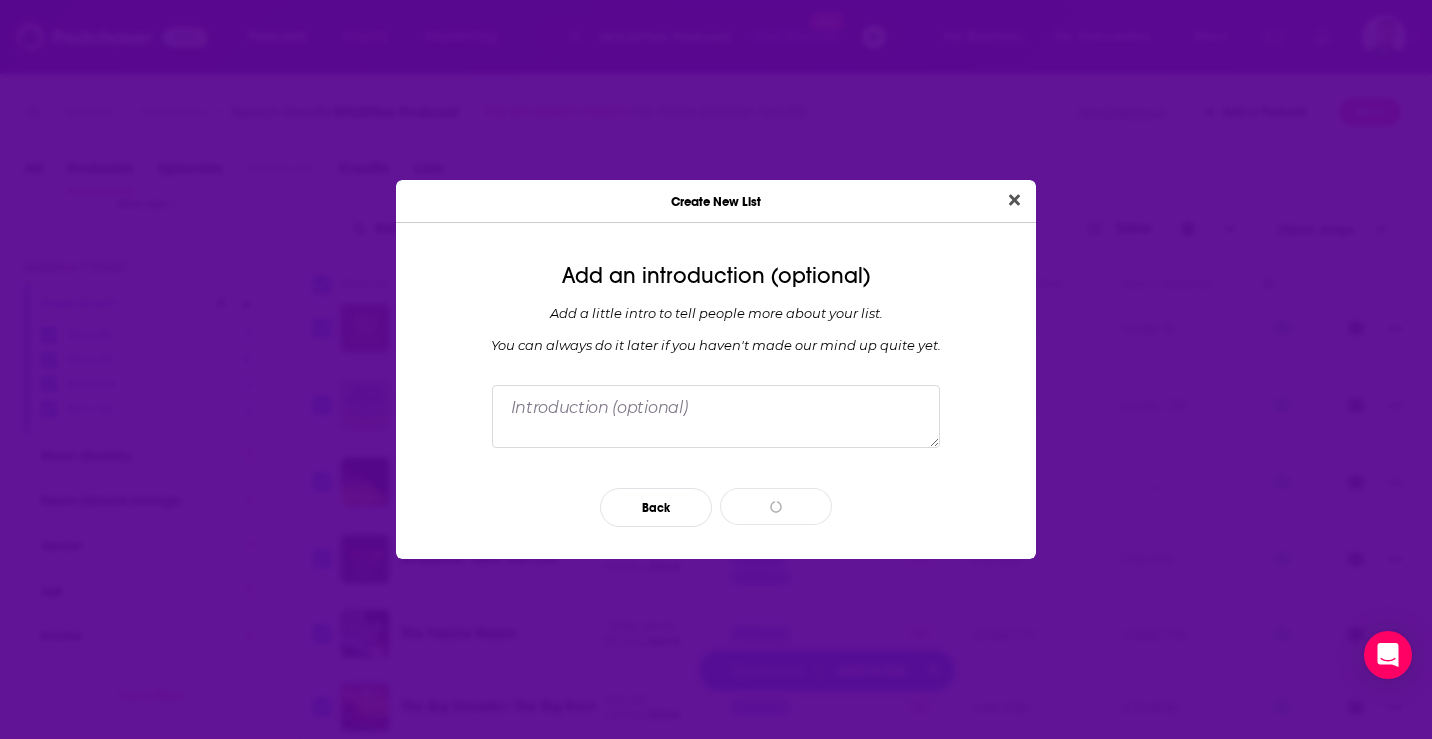 type 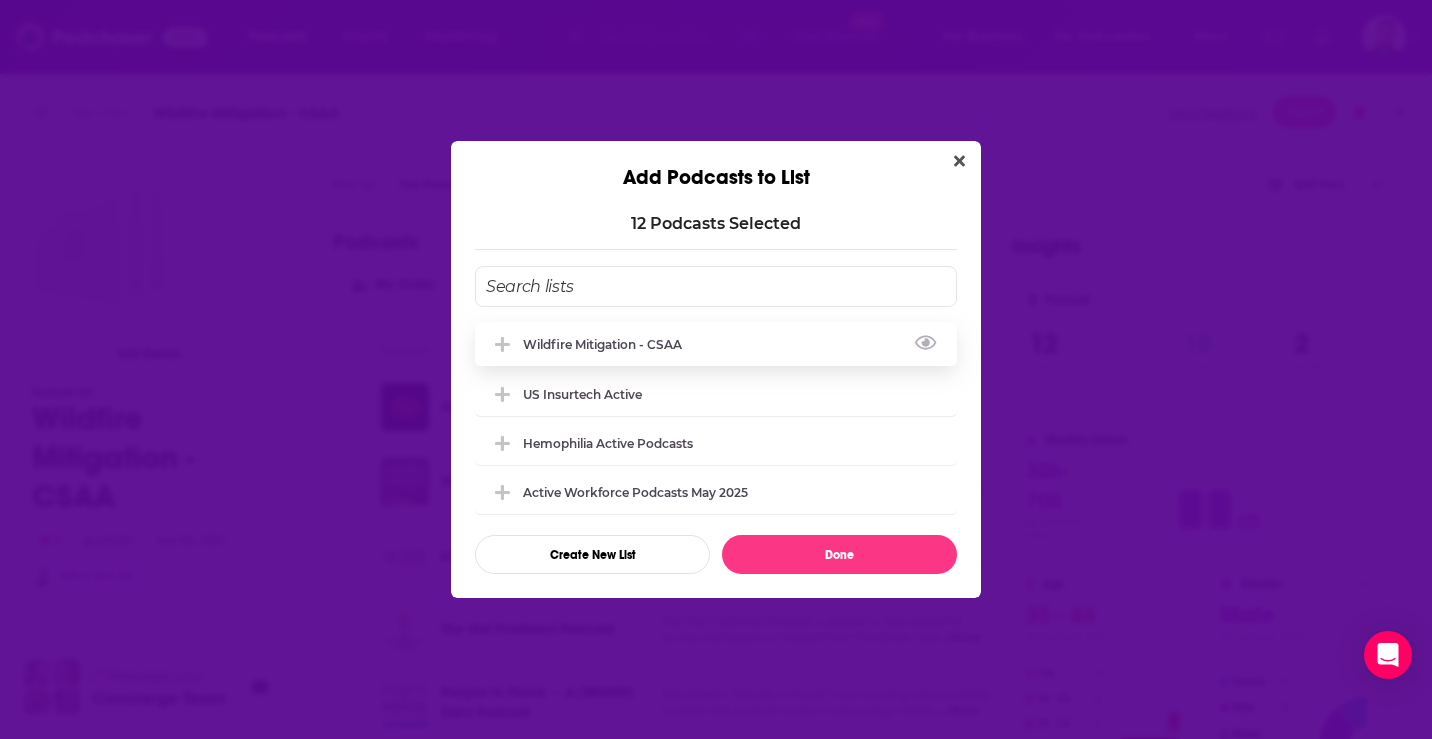click on "Wildfire Mitigation - CSAA" at bounding box center (716, 344) 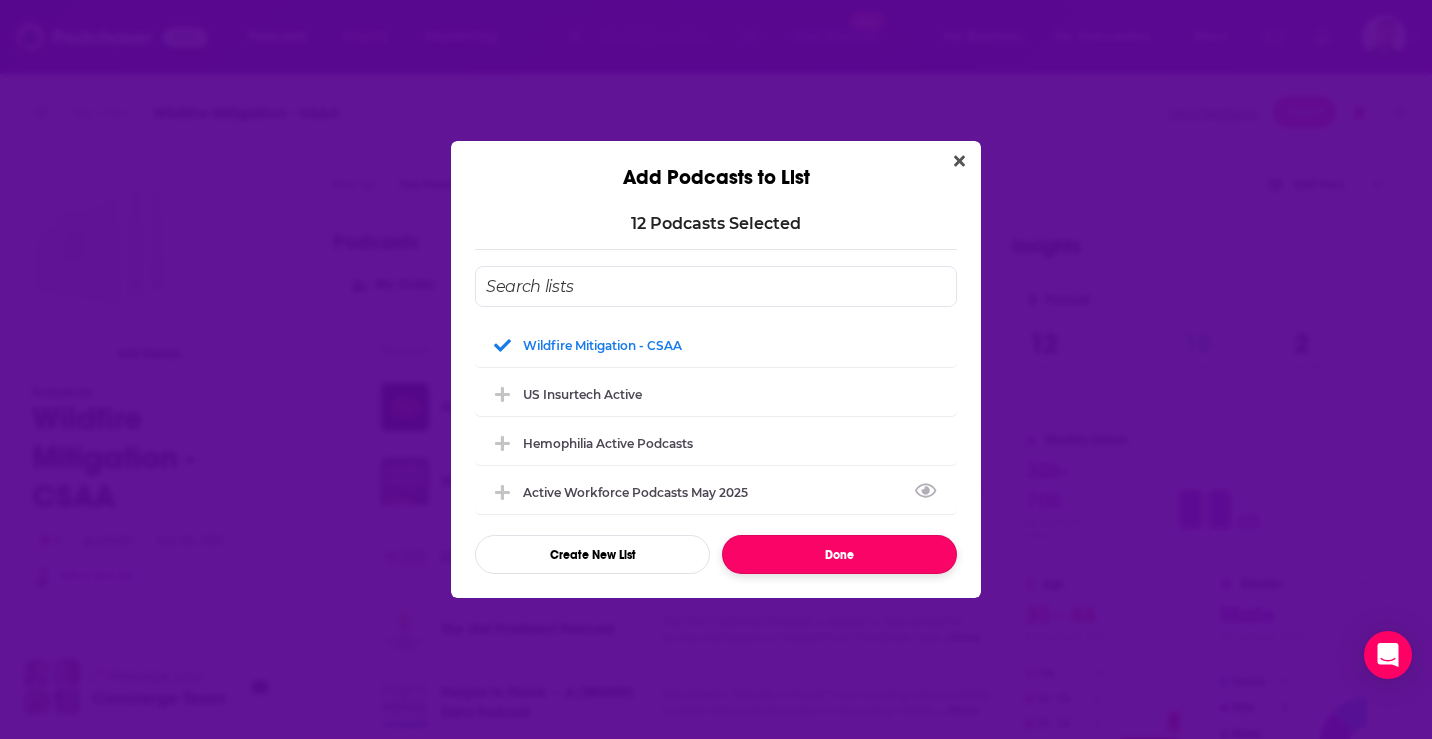 click on "Done" at bounding box center (839, 554) 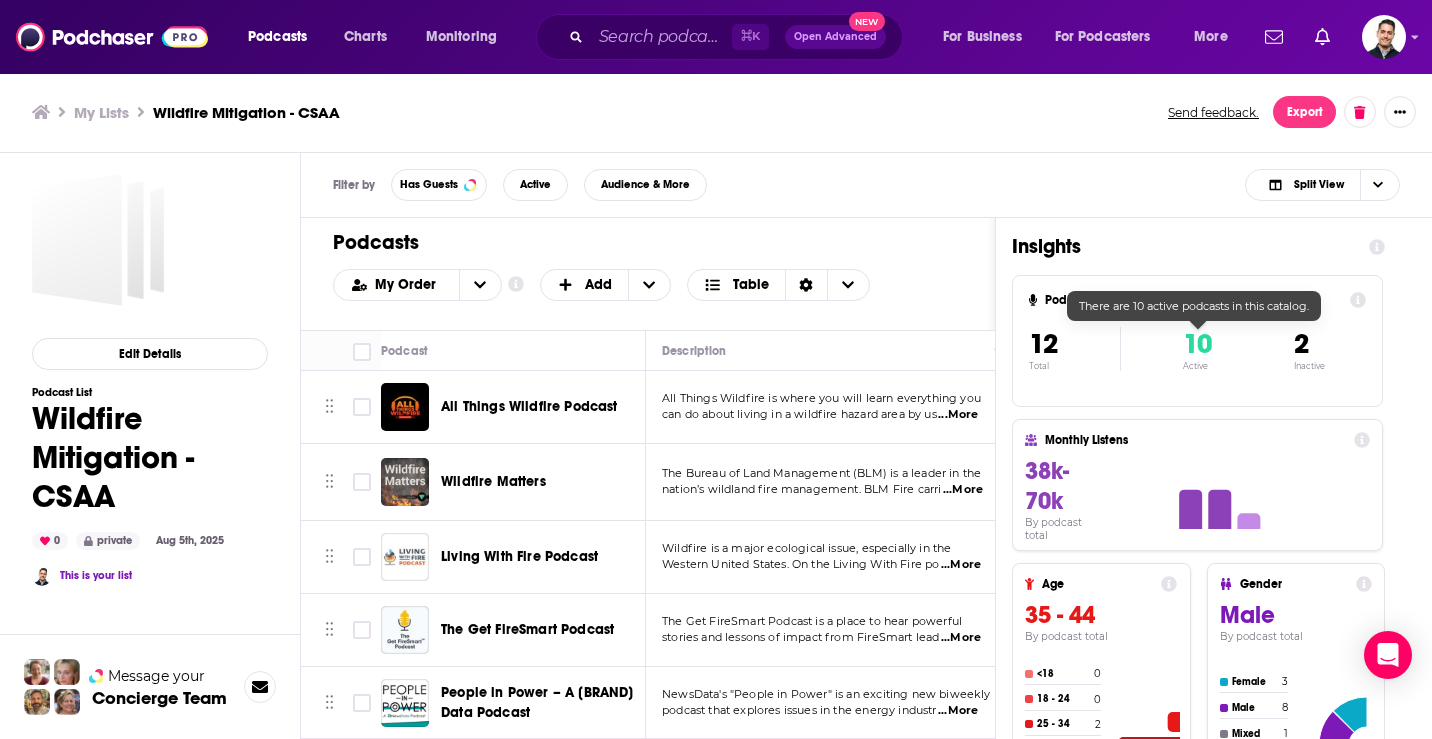 click on "10" at bounding box center [1197, 344] 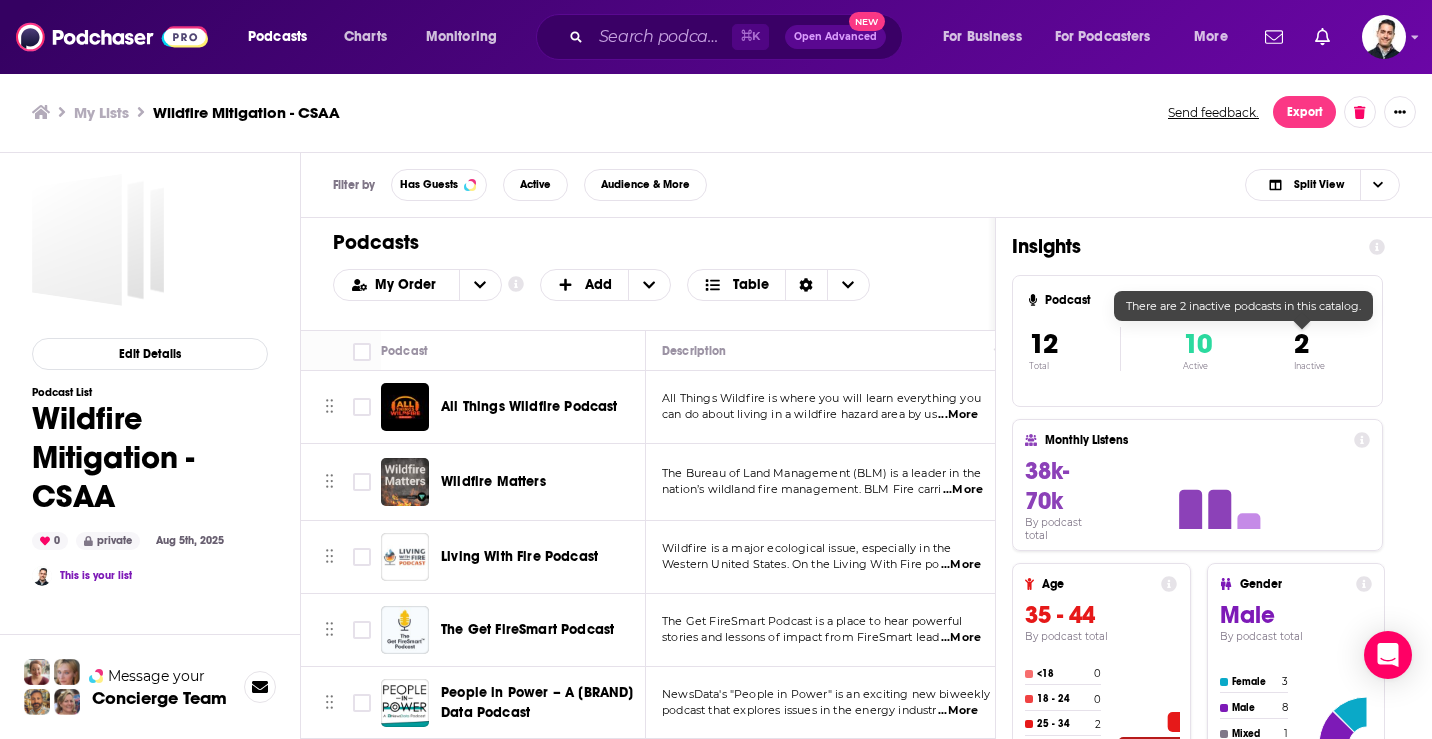 click on "2" at bounding box center (1301, 344) 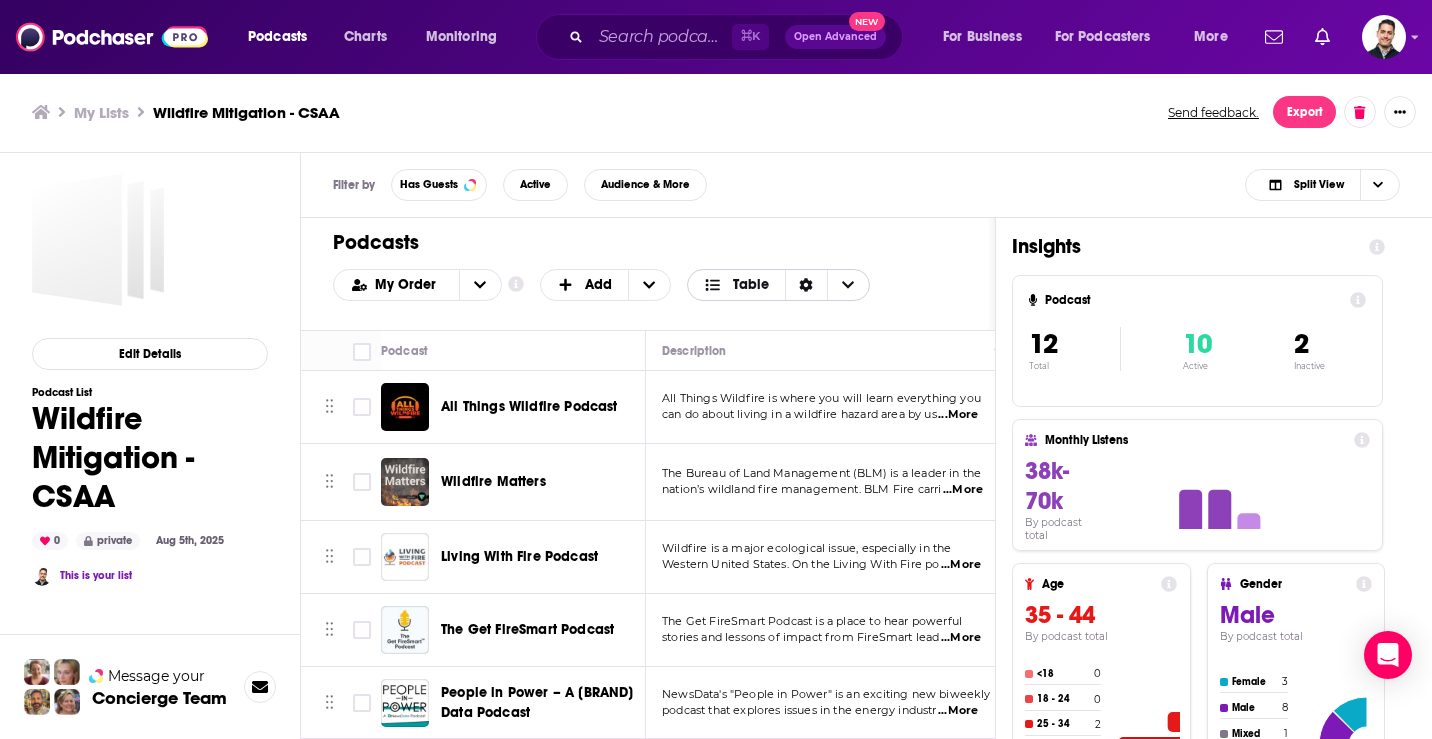 click 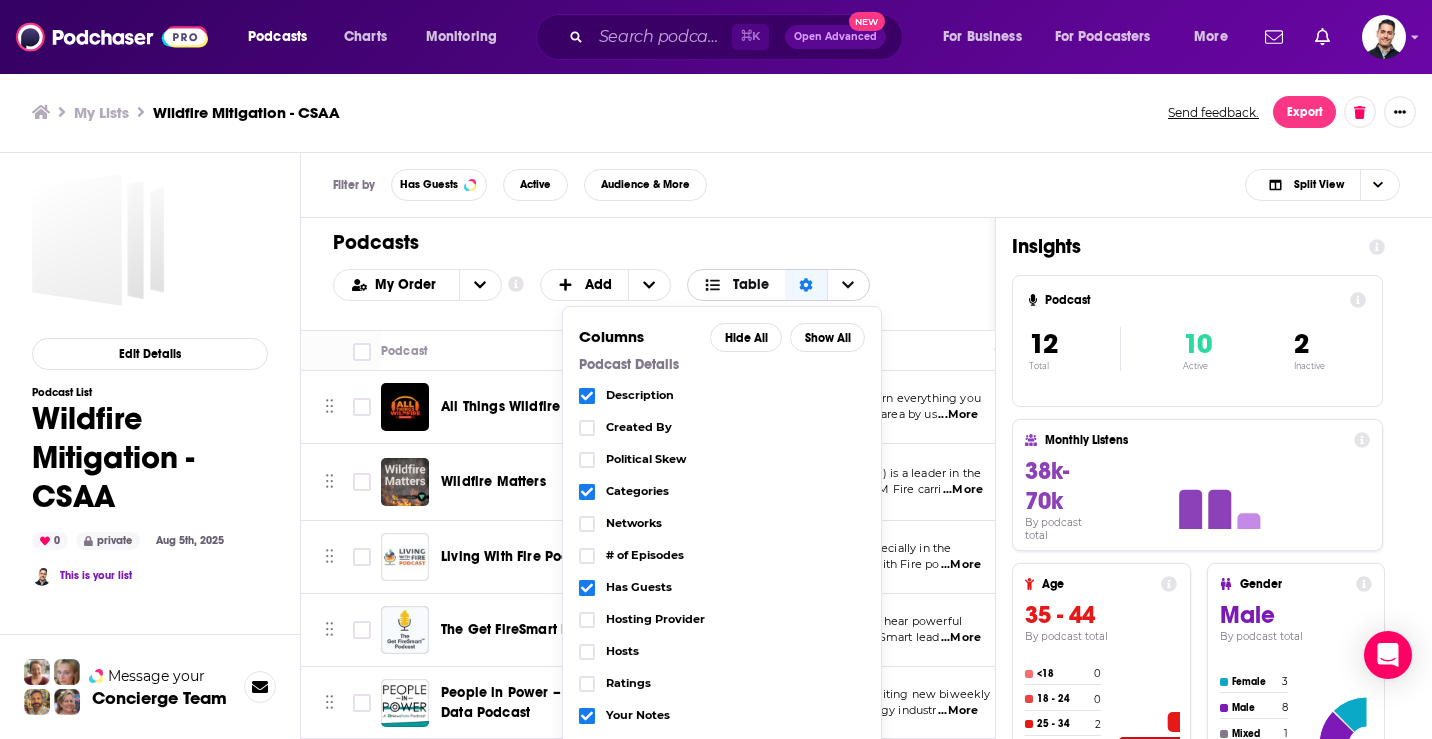 scroll, scrollTop: 4, scrollLeft: 0, axis: vertical 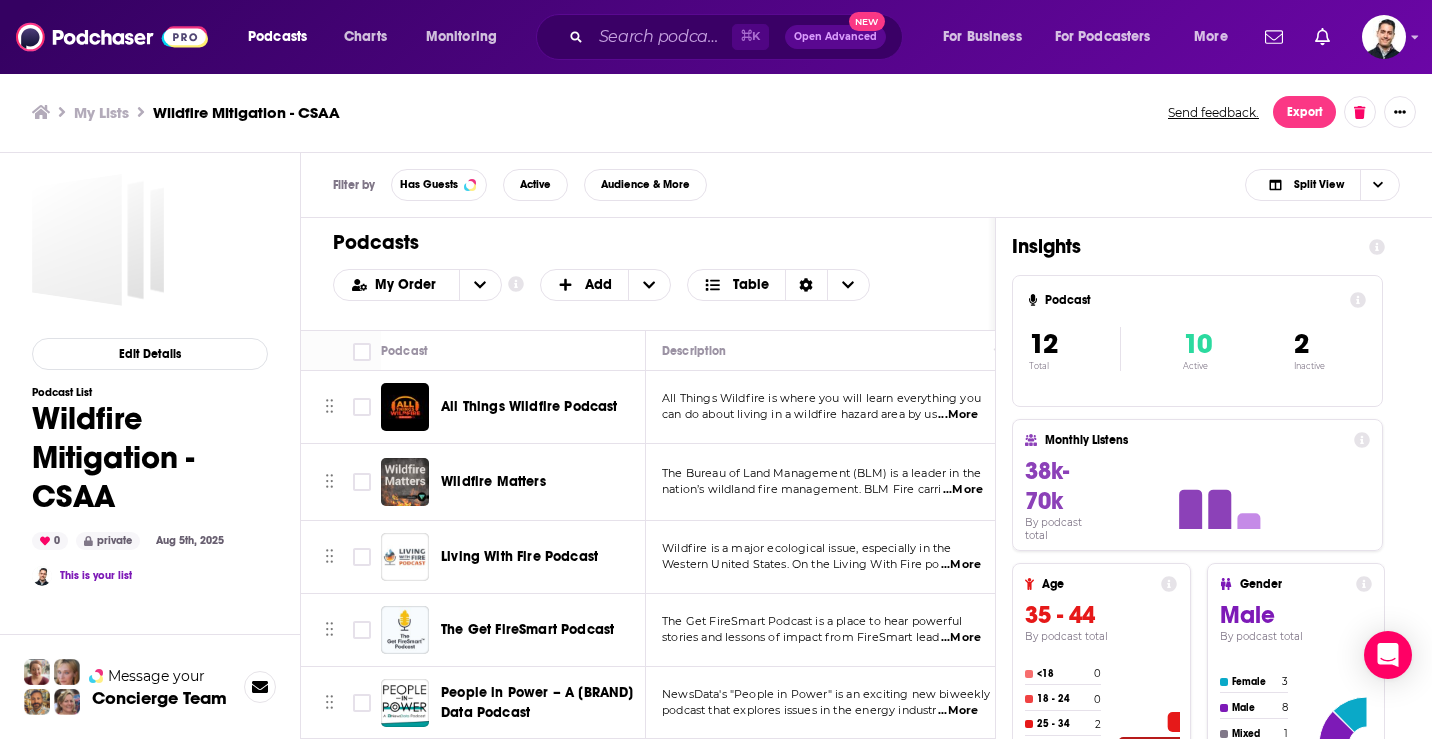 click on "Podcasts Add My Order Customize Your List Order Select the  “My Order”  sort and remove all filters to enable drag-and-drop reordering. Add Table" at bounding box center [648, 274] 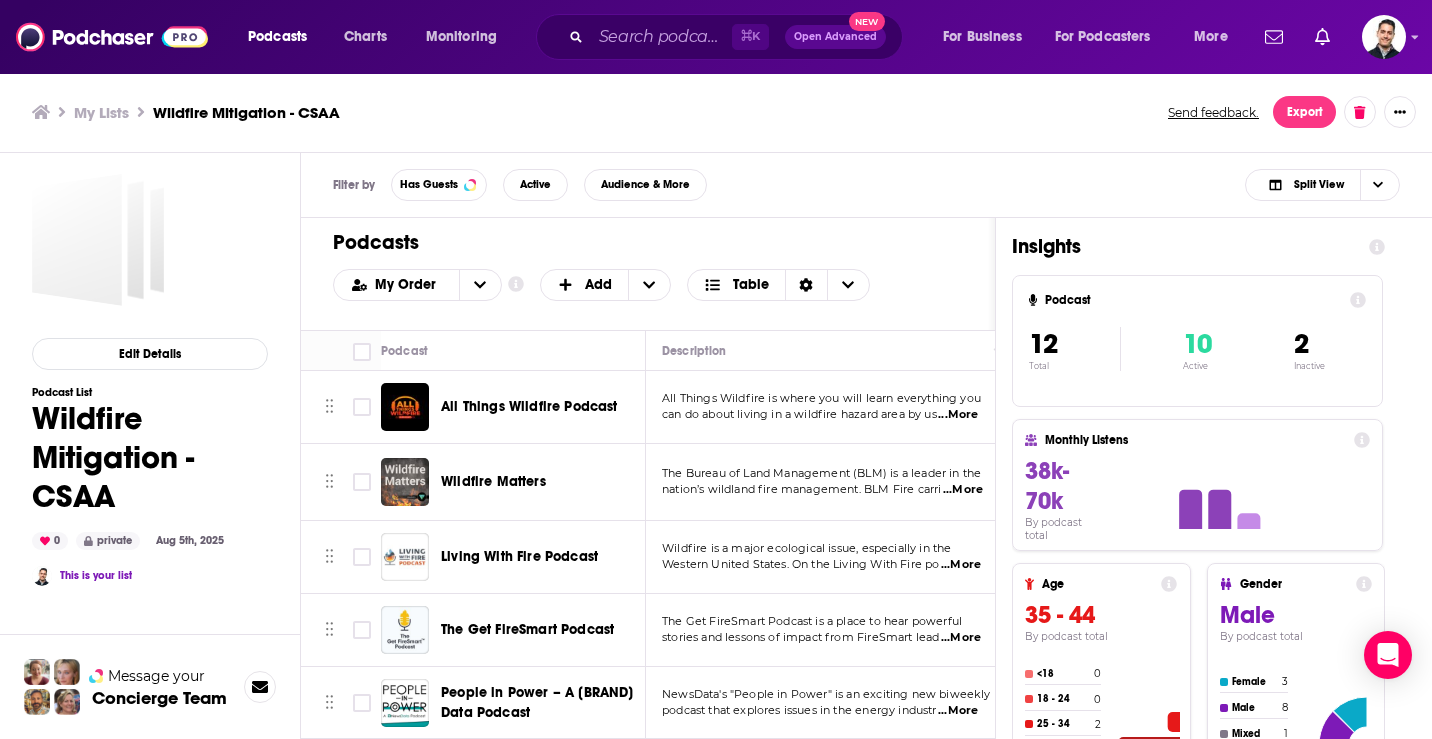 click on "Podcasts Add My Order Customize Your List Order Select the  “My Order”  sort and remove all filters to enable drag-and-drop reordering. Add Table" at bounding box center (648, 274) 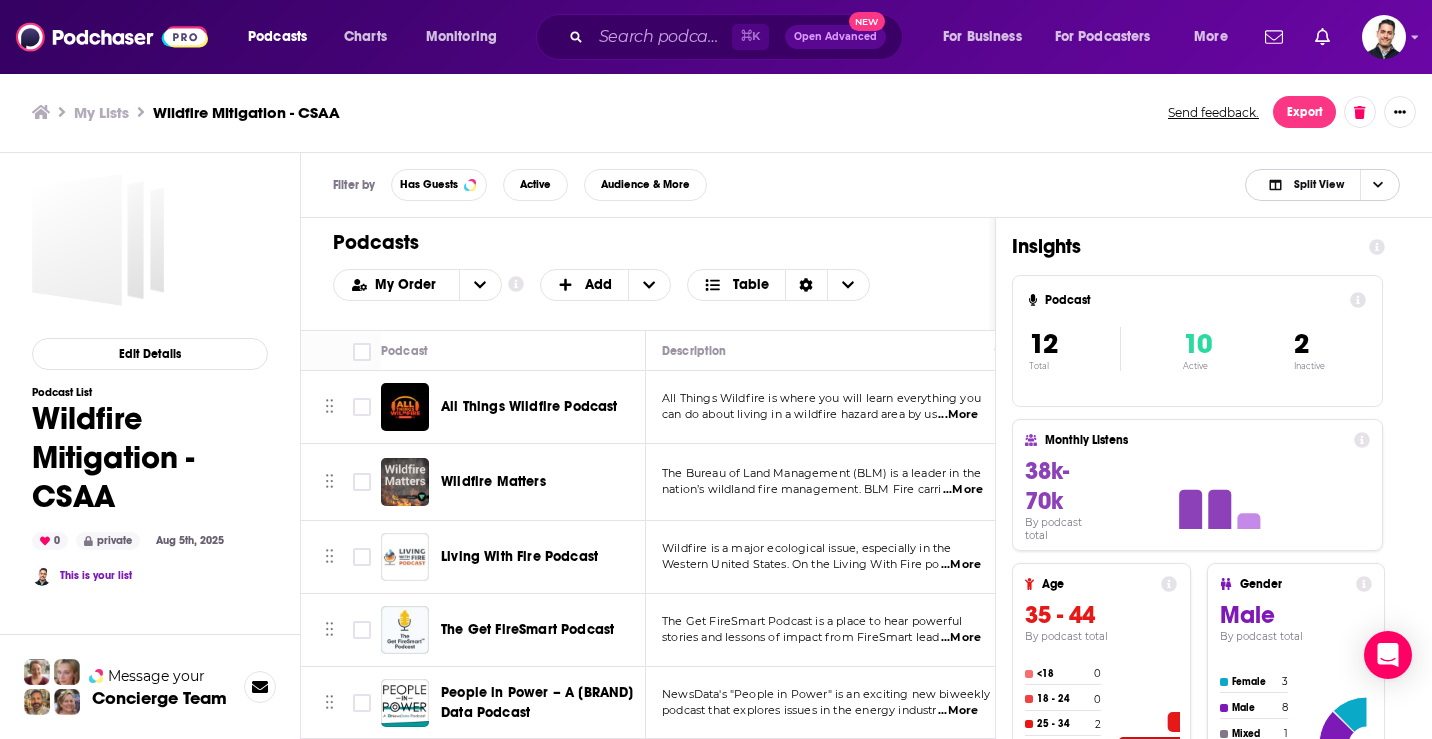 click at bounding box center [1377, 185] 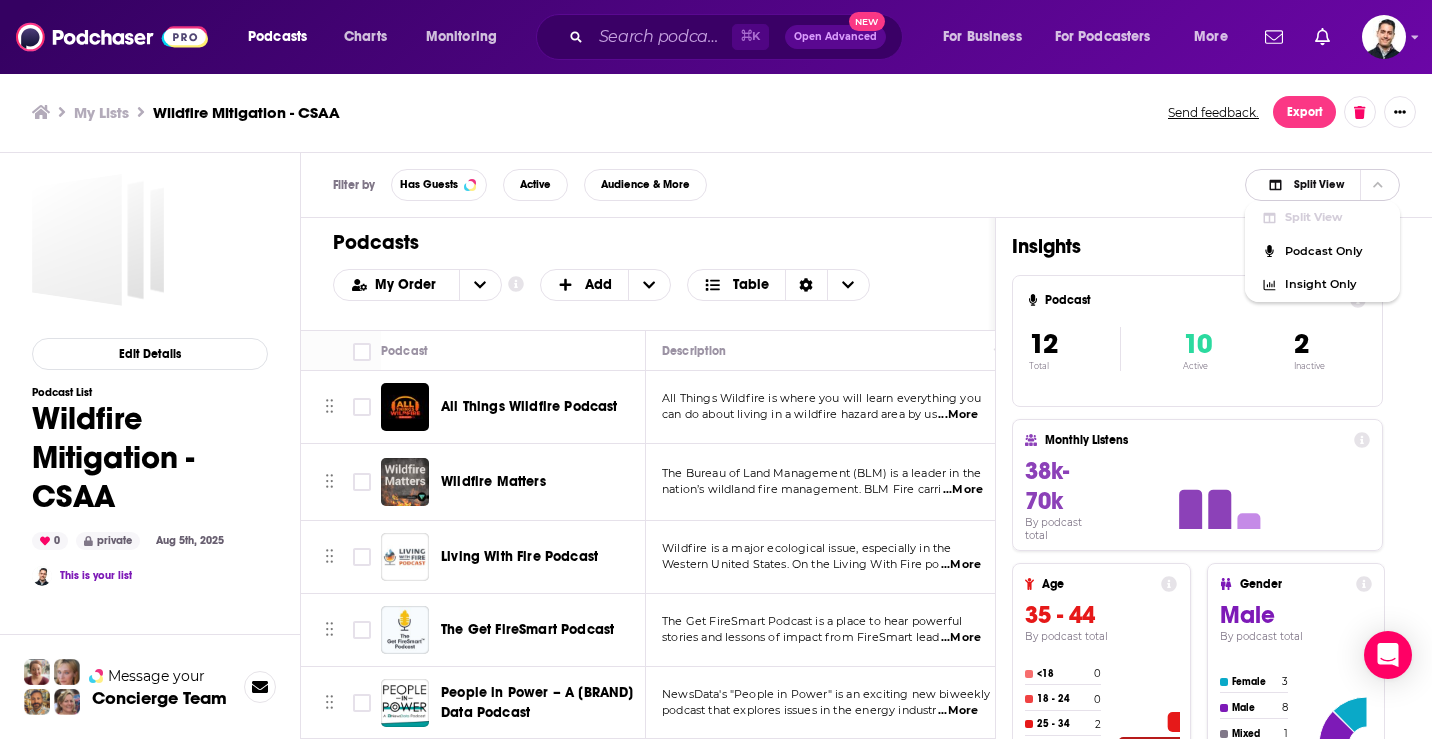 click on "Split View" at bounding box center (1319, 184) 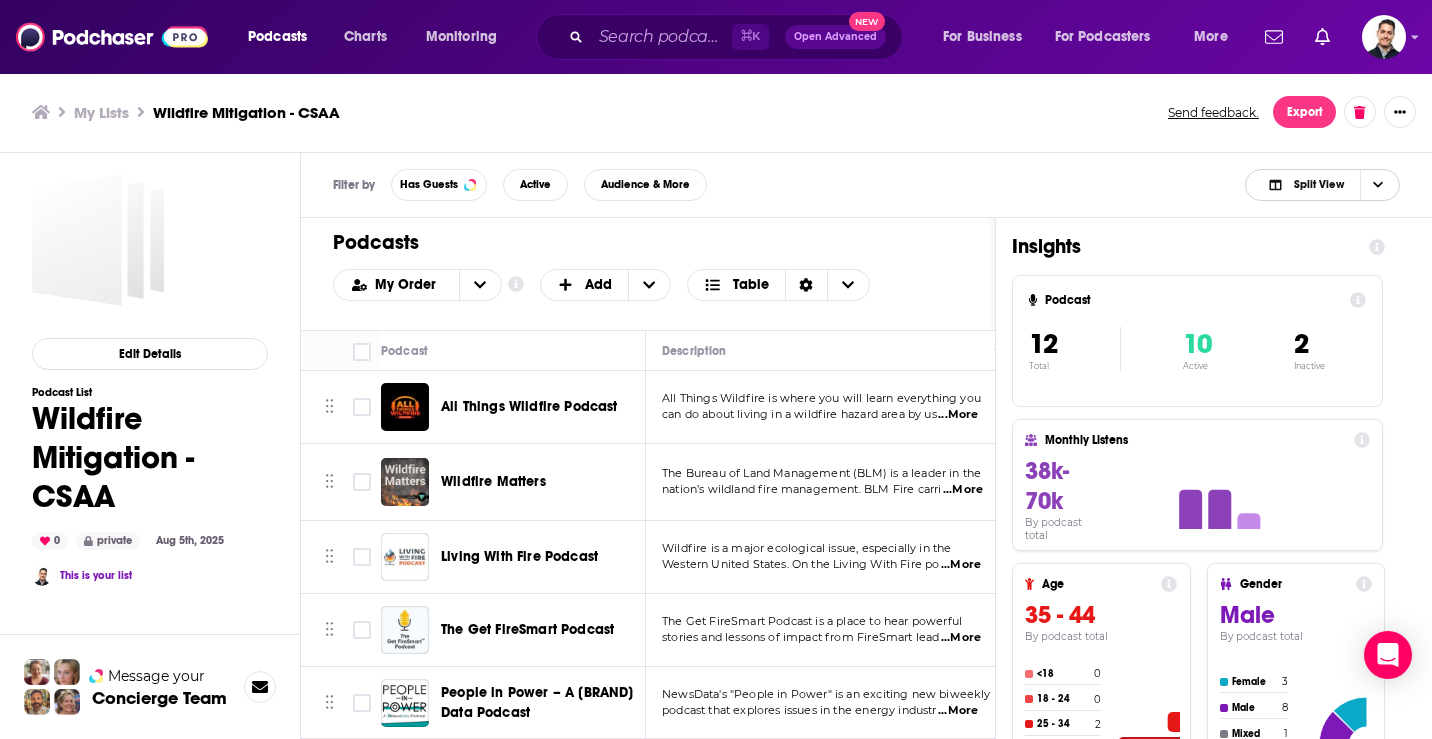 click on "Split View" at bounding box center (1319, 184) 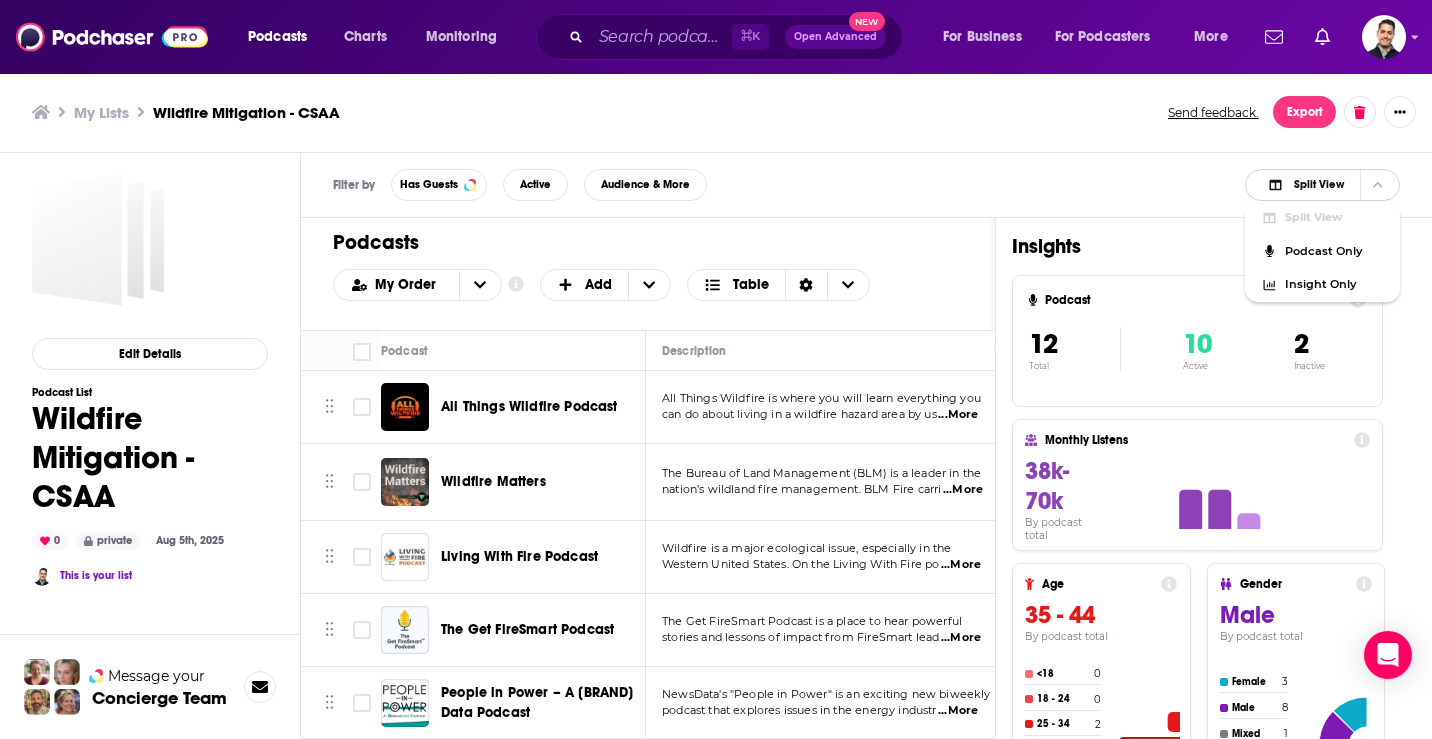 click on "Split View" at bounding box center [1319, 184] 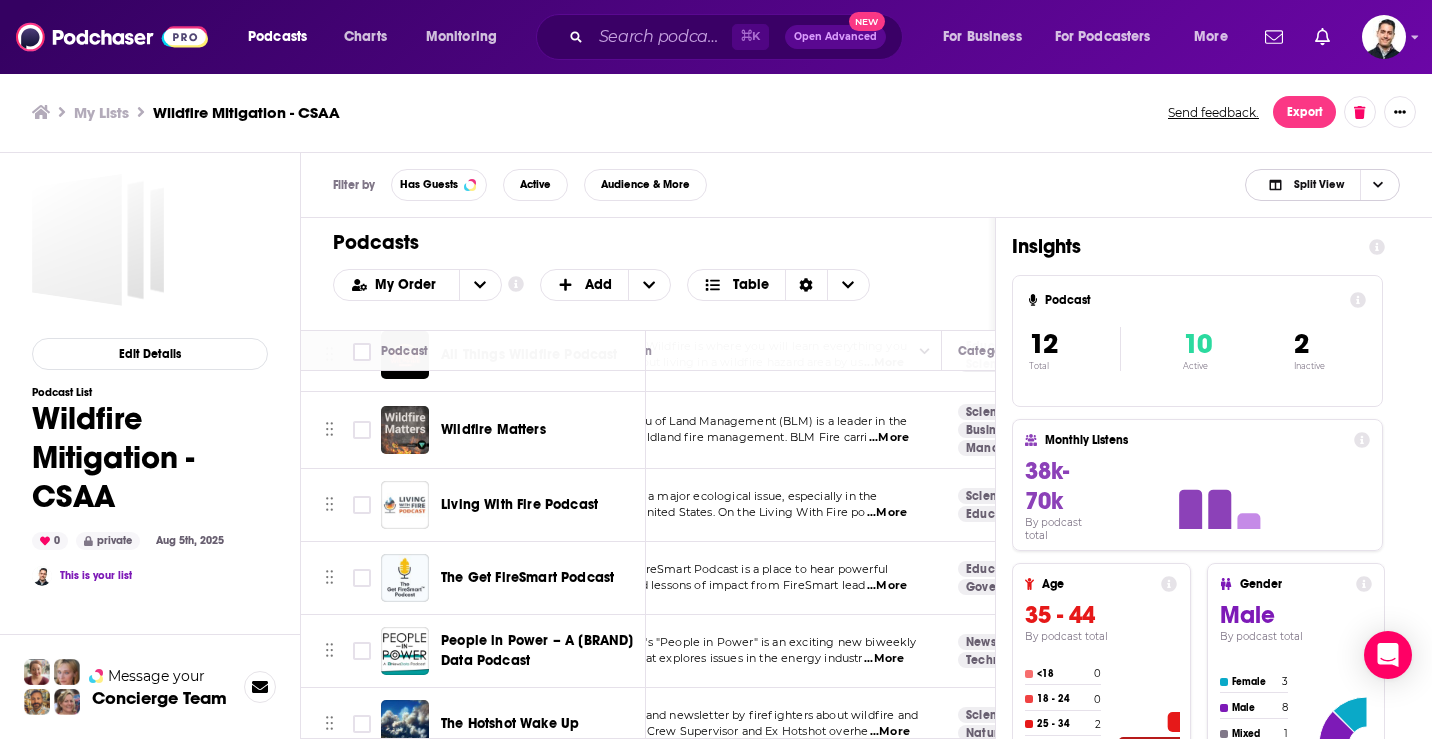scroll, scrollTop: 52, scrollLeft: 0, axis: vertical 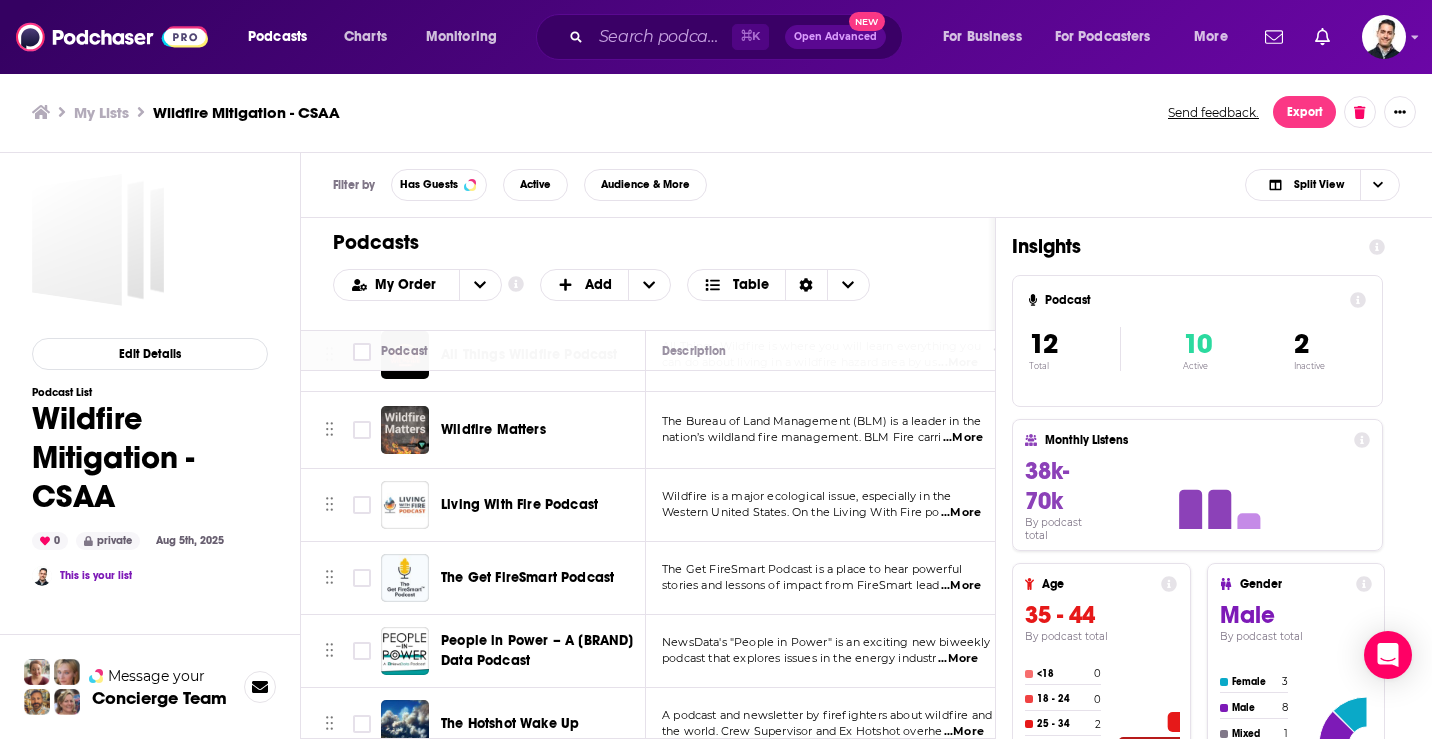 click on "Wildfire Matters" at bounding box center [493, 429] 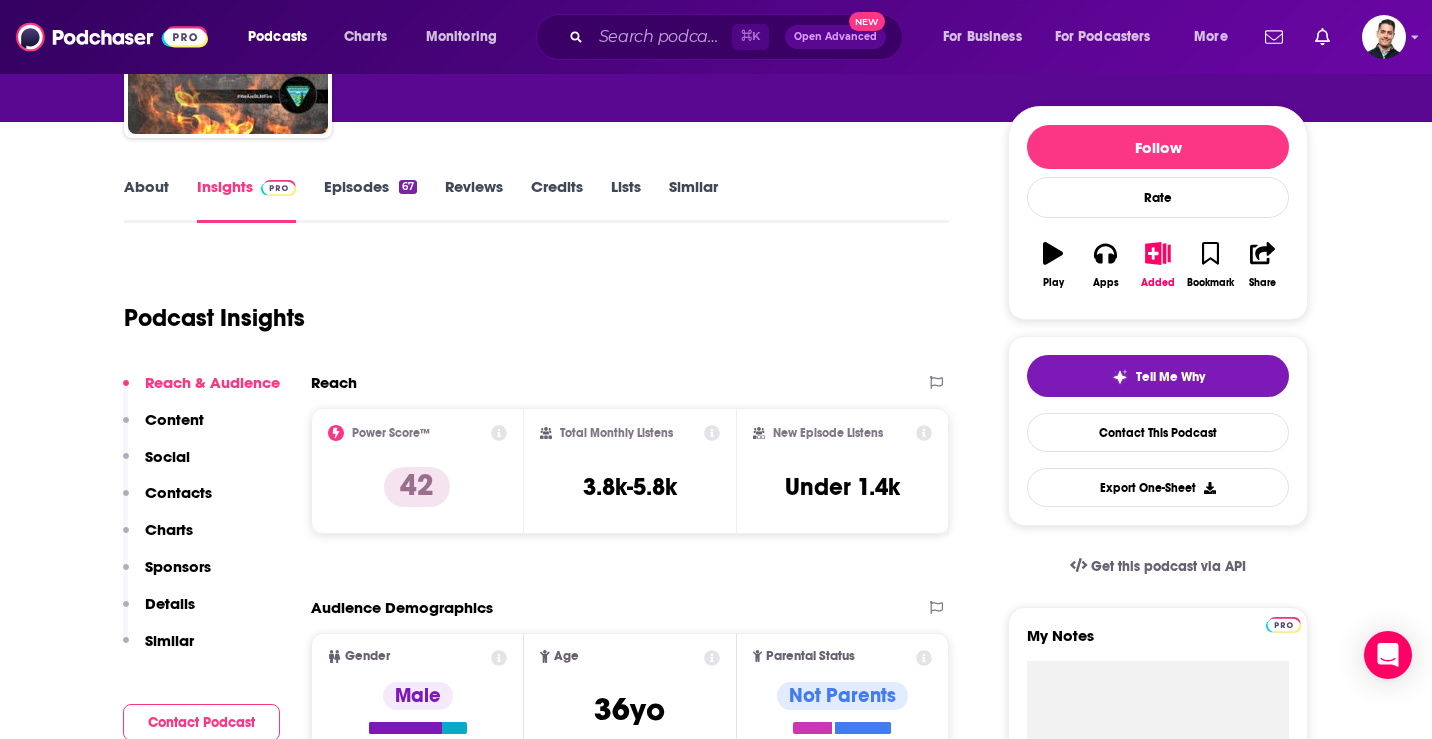 scroll, scrollTop: 203, scrollLeft: 0, axis: vertical 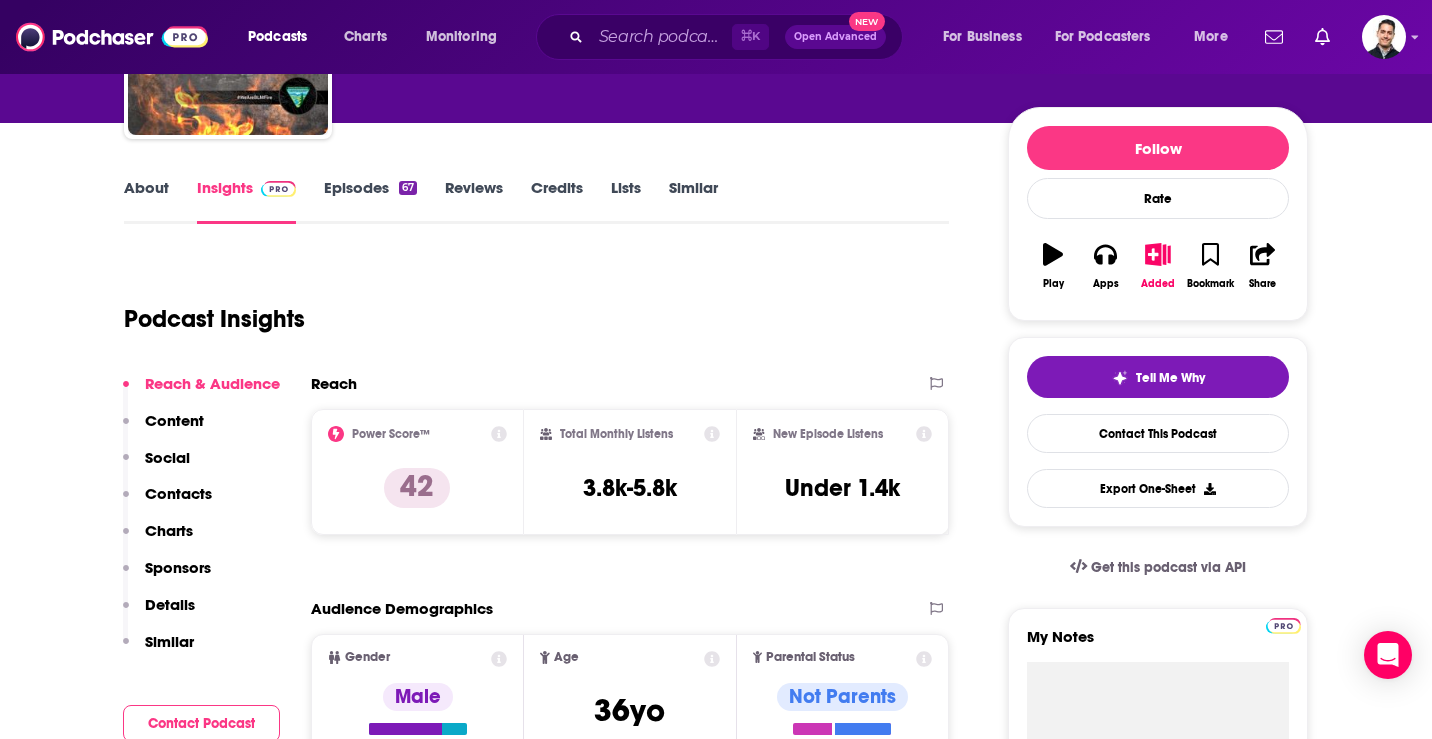 click on "Episodes 67" at bounding box center (370, 201) 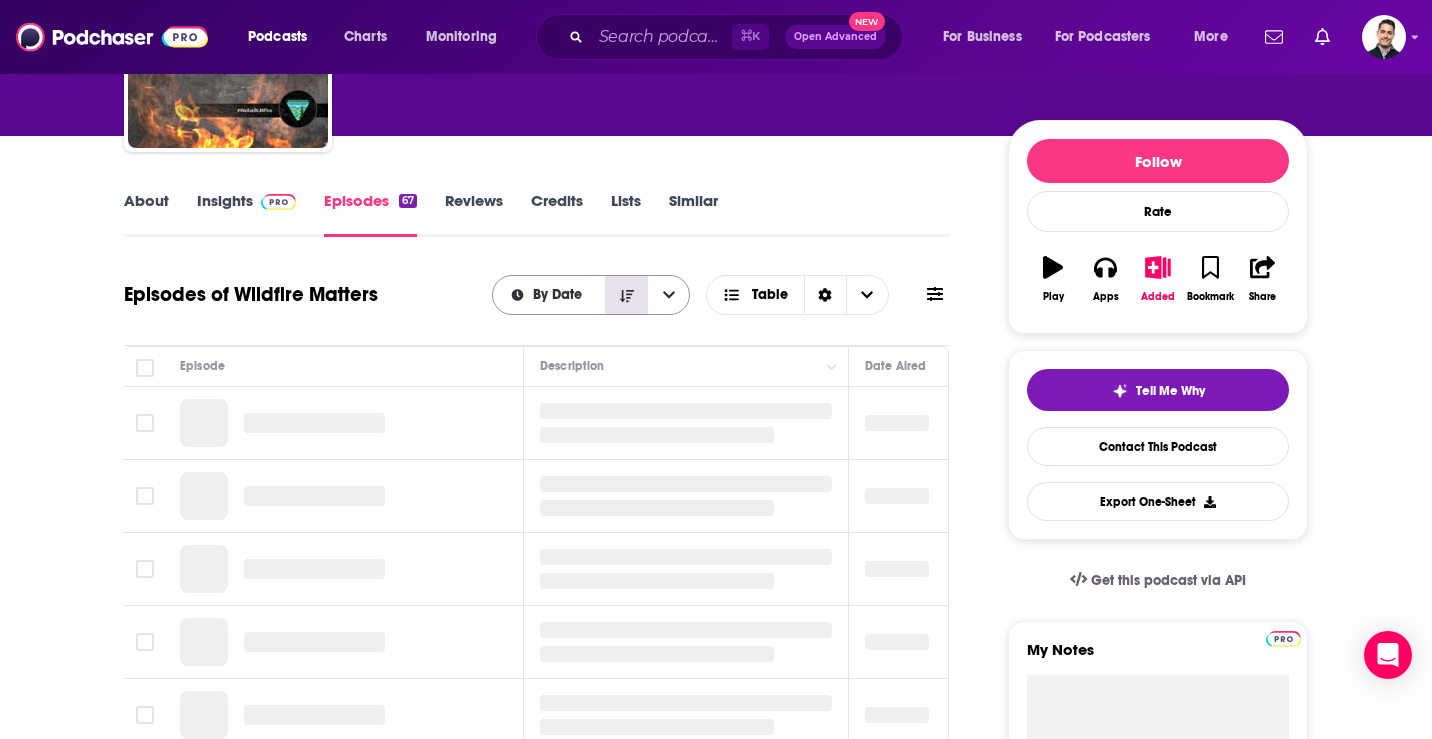 scroll, scrollTop: 189, scrollLeft: 0, axis: vertical 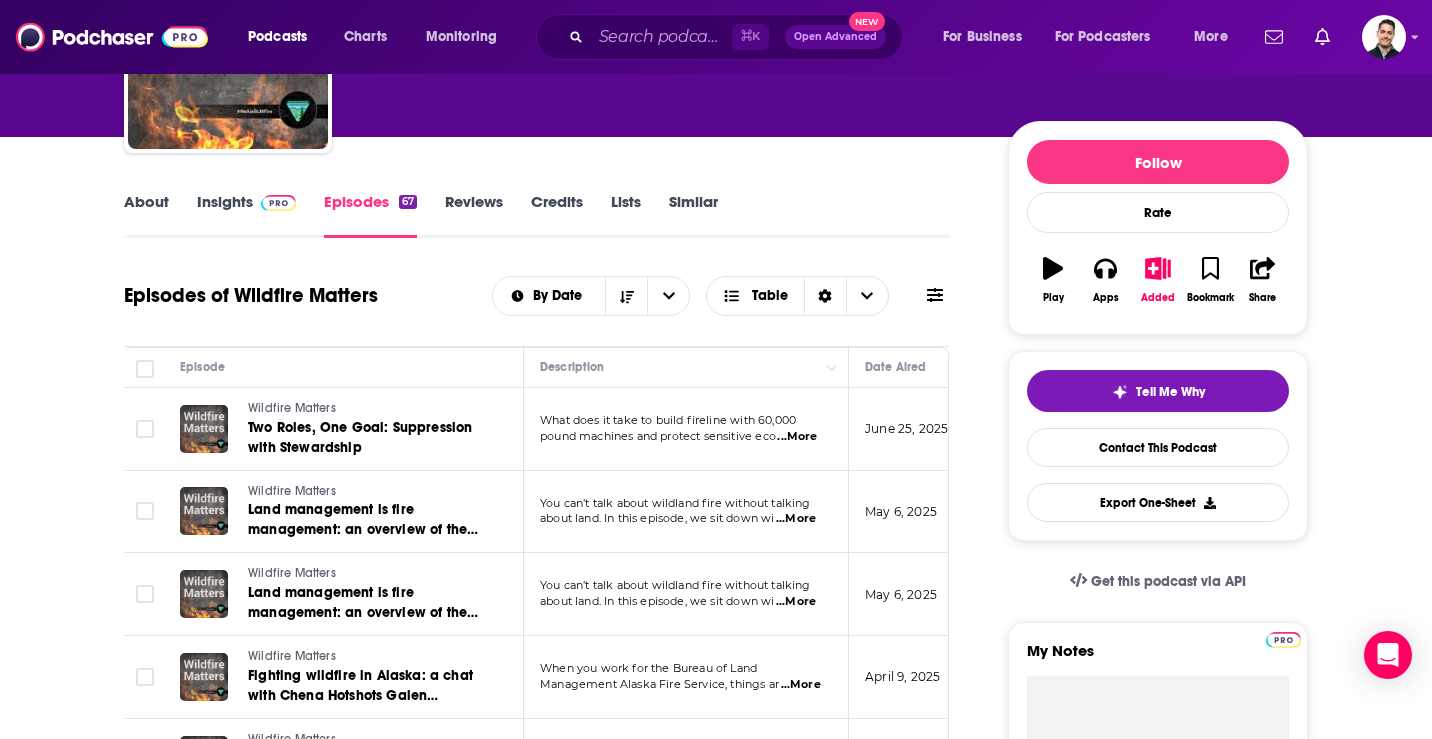 click on "...More" at bounding box center [796, 519] 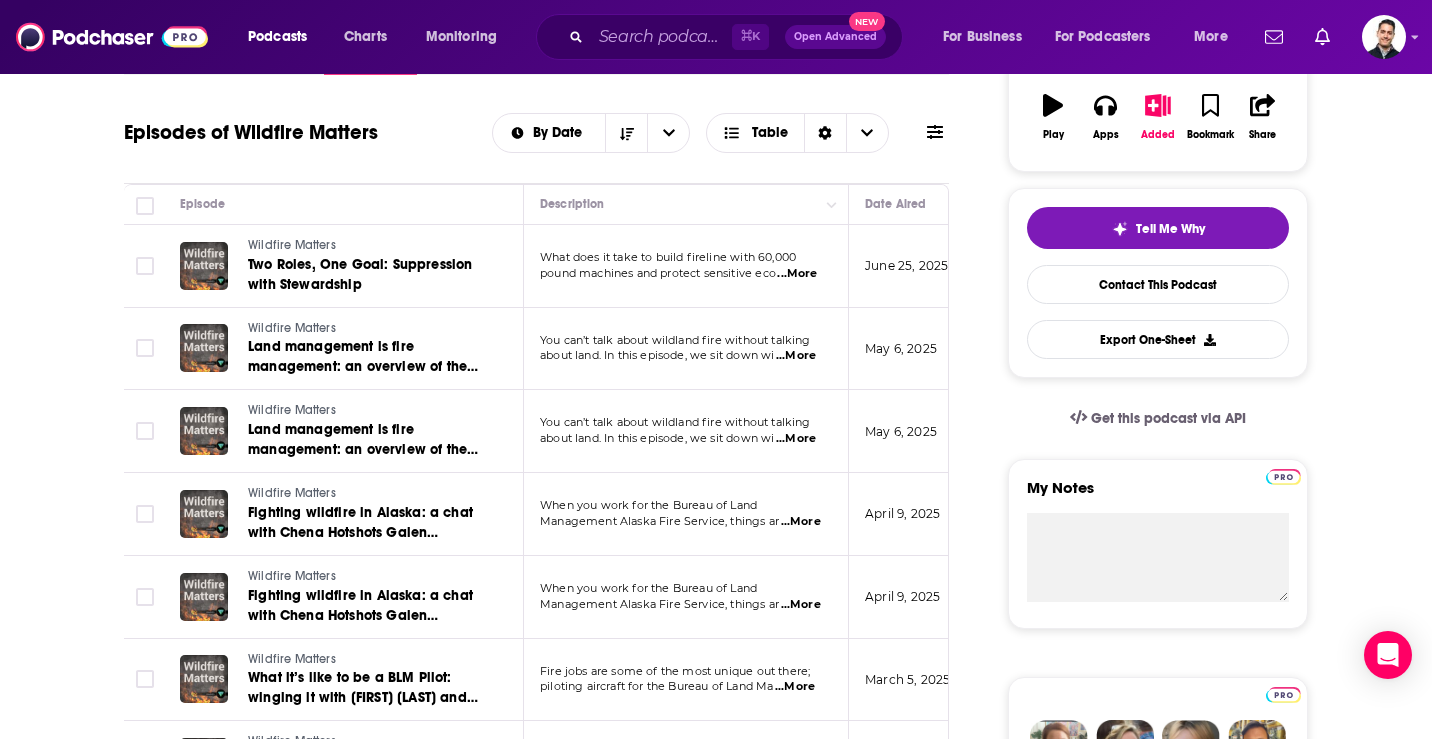 scroll, scrollTop: 351, scrollLeft: 0, axis: vertical 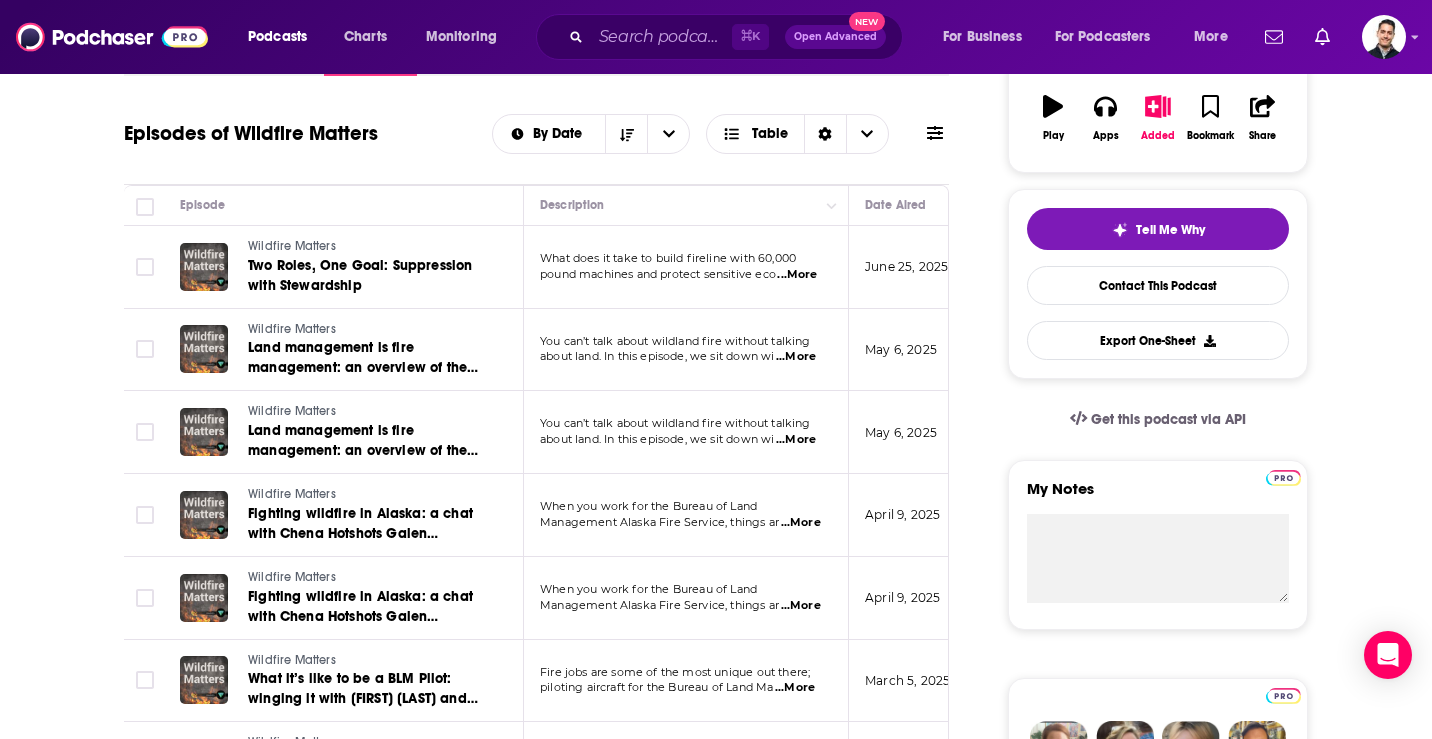 click on "...More" at bounding box center (801, 523) 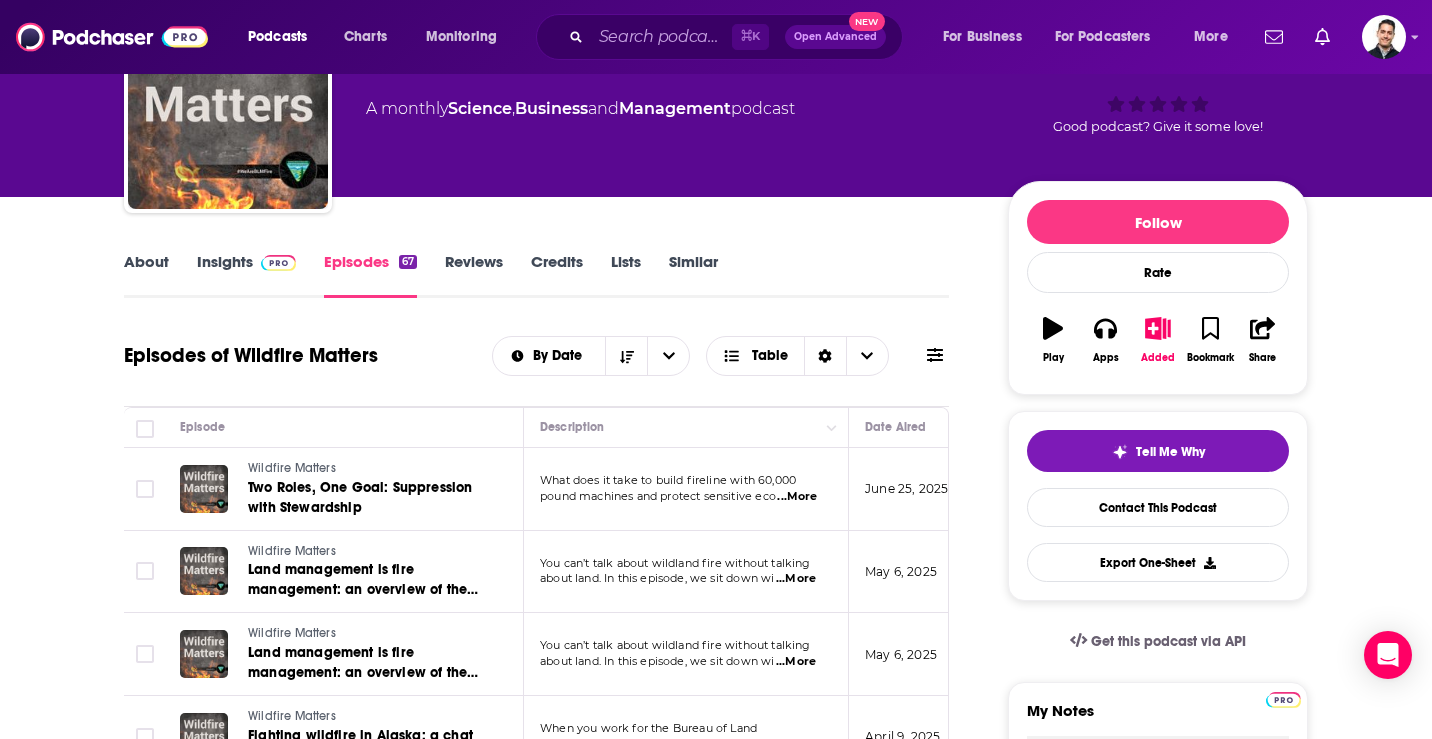 scroll, scrollTop: 320, scrollLeft: 0, axis: vertical 